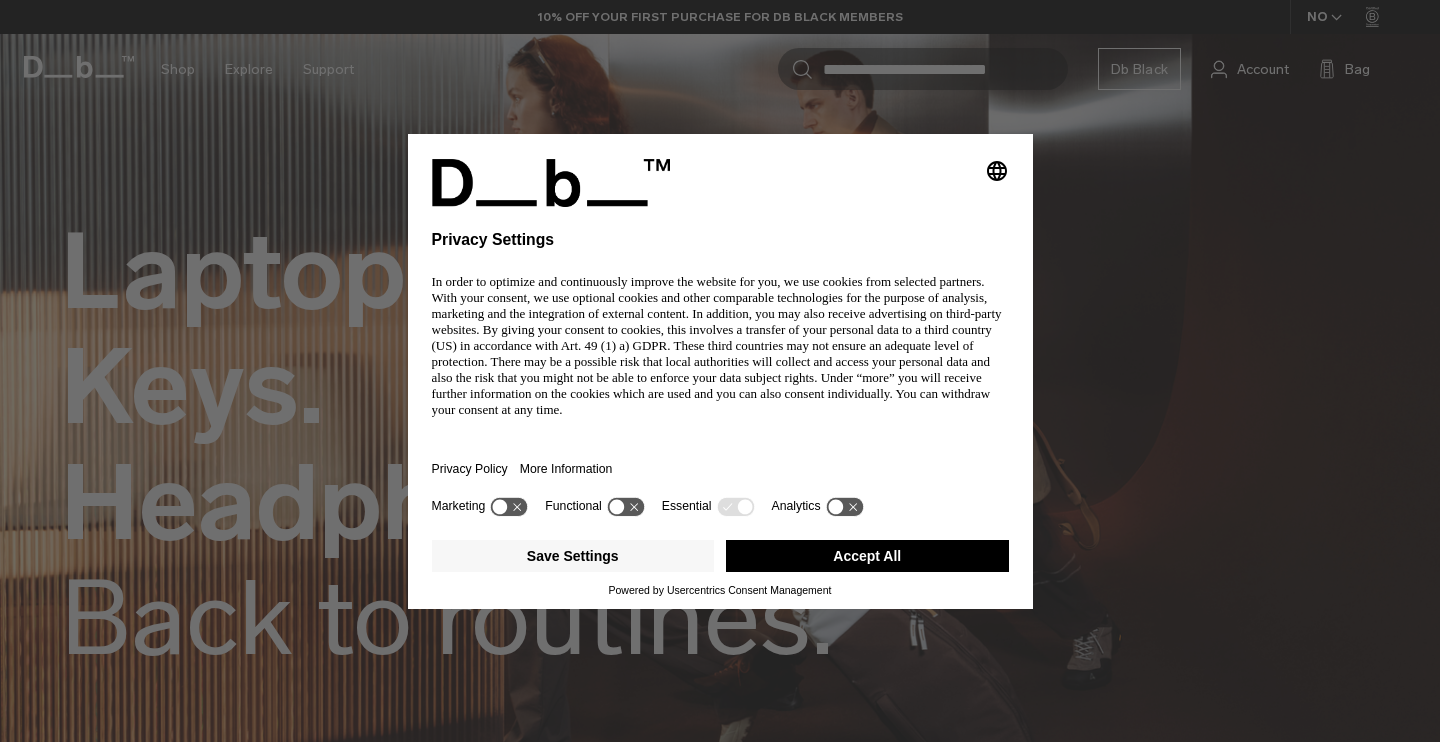 scroll, scrollTop: 0, scrollLeft: 0, axis: both 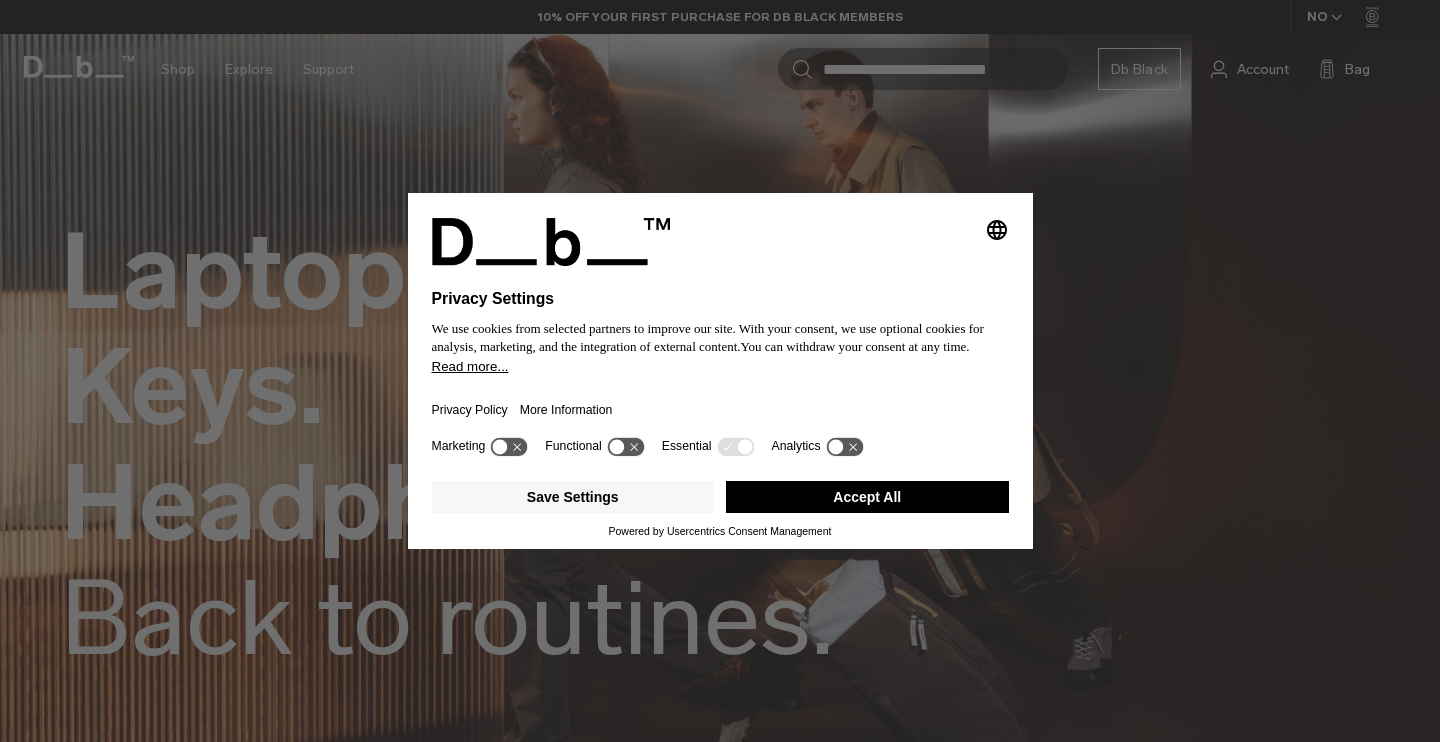 click on "Accept All" at bounding box center (867, 497) 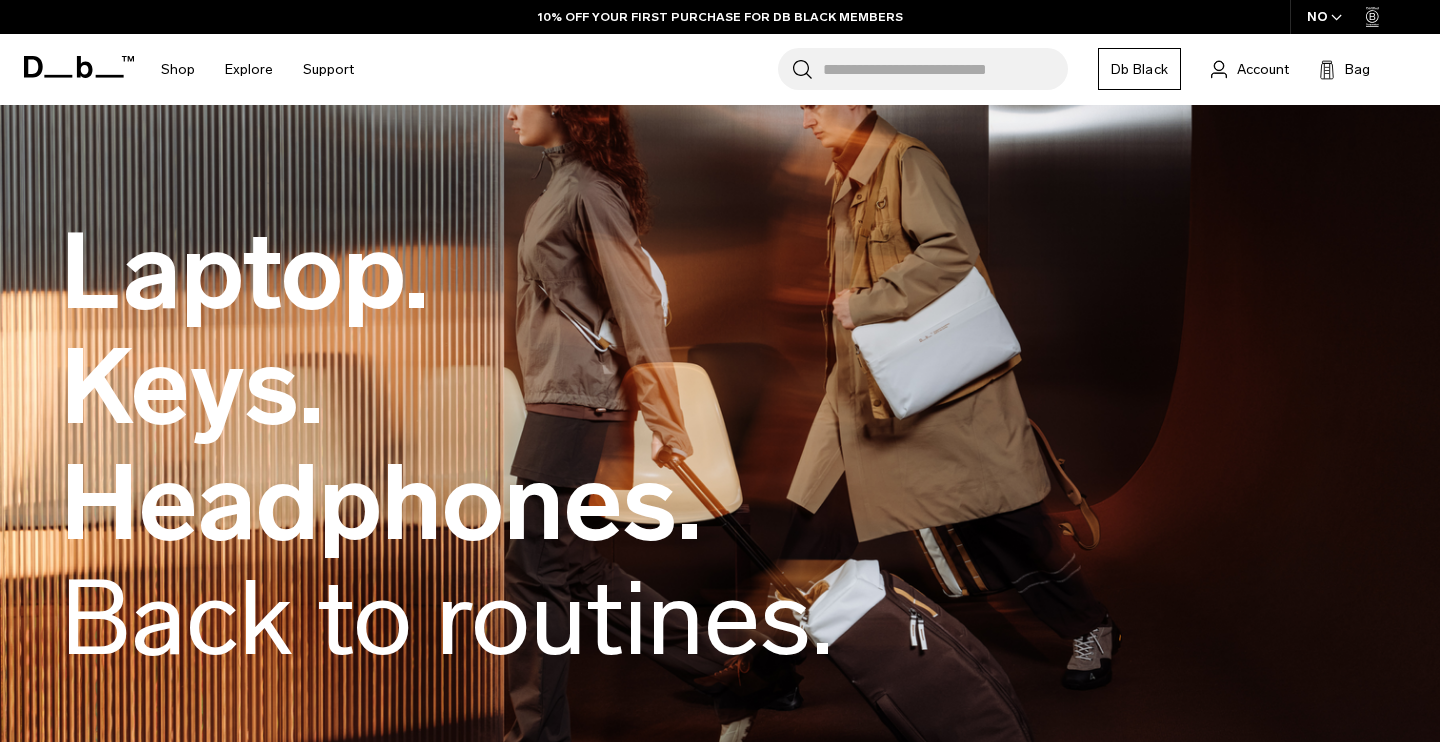 click on "Search for Bags, Luggage..." at bounding box center [945, 69] 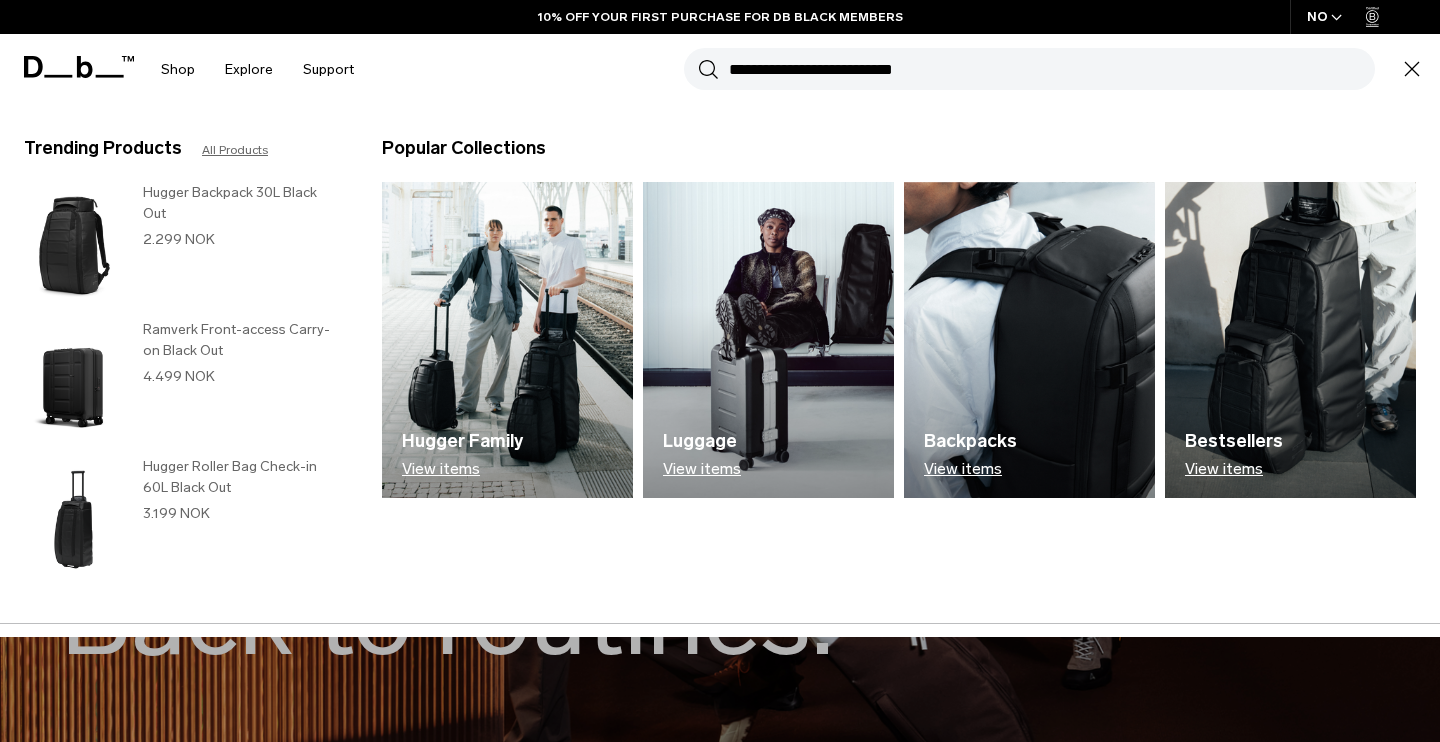 scroll, scrollTop: 0, scrollLeft: 0, axis: both 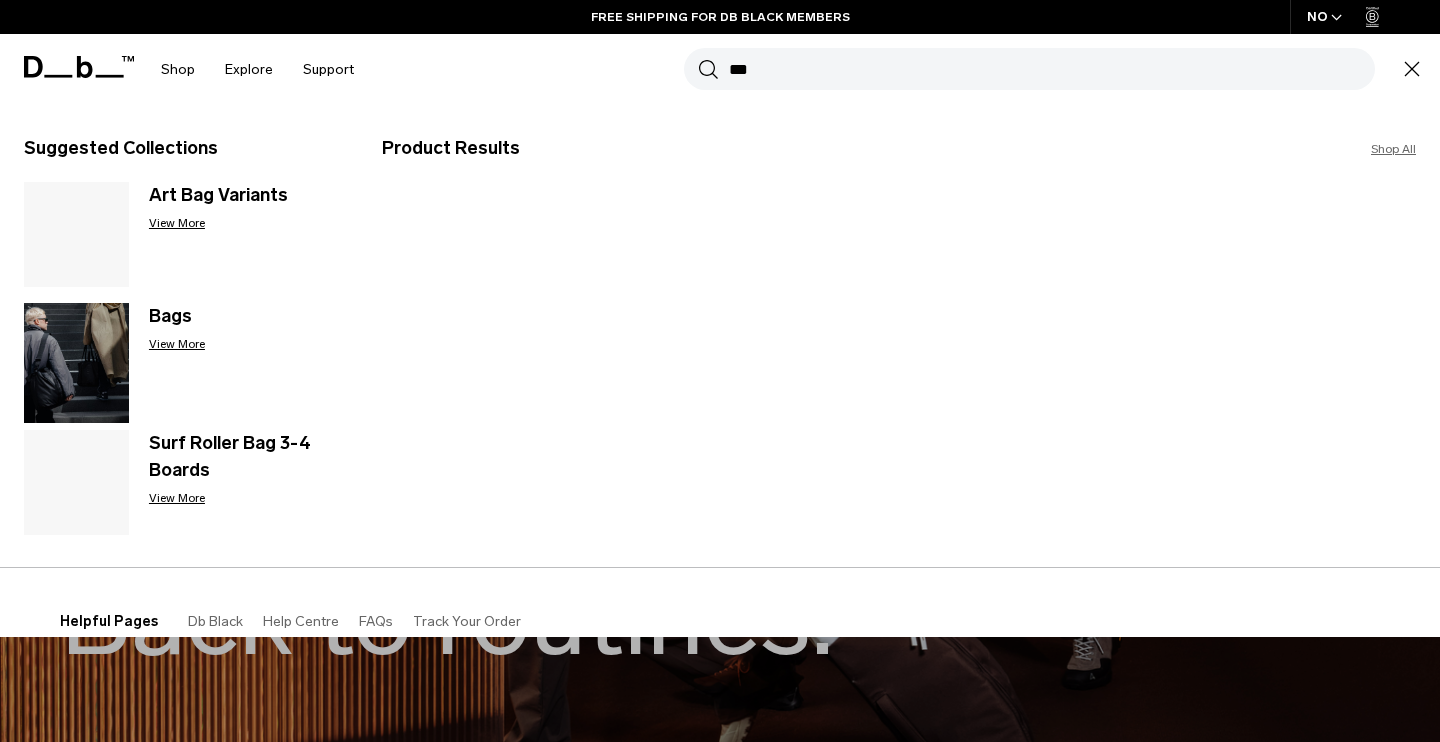 type on "***" 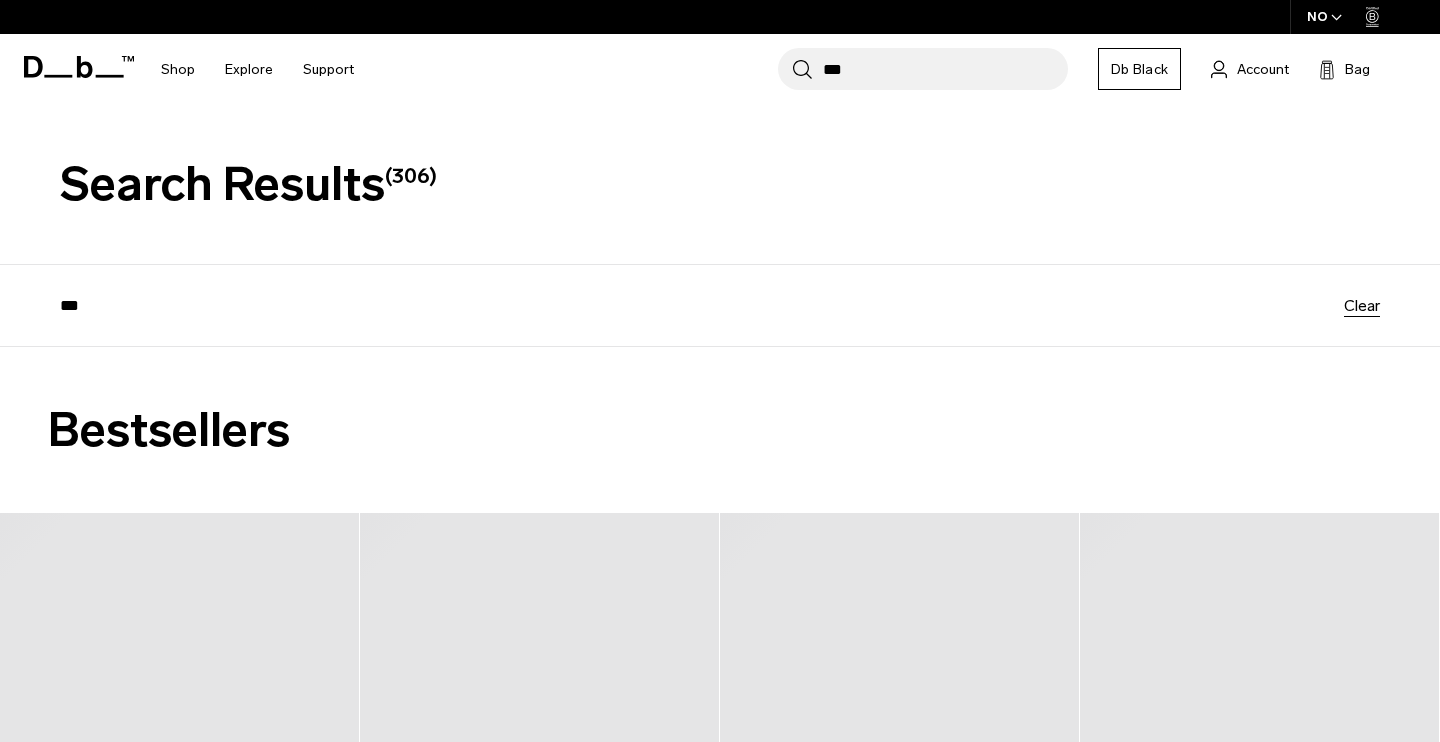 scroll, scrollTop: 0, scrollLeft: 0, axis: both 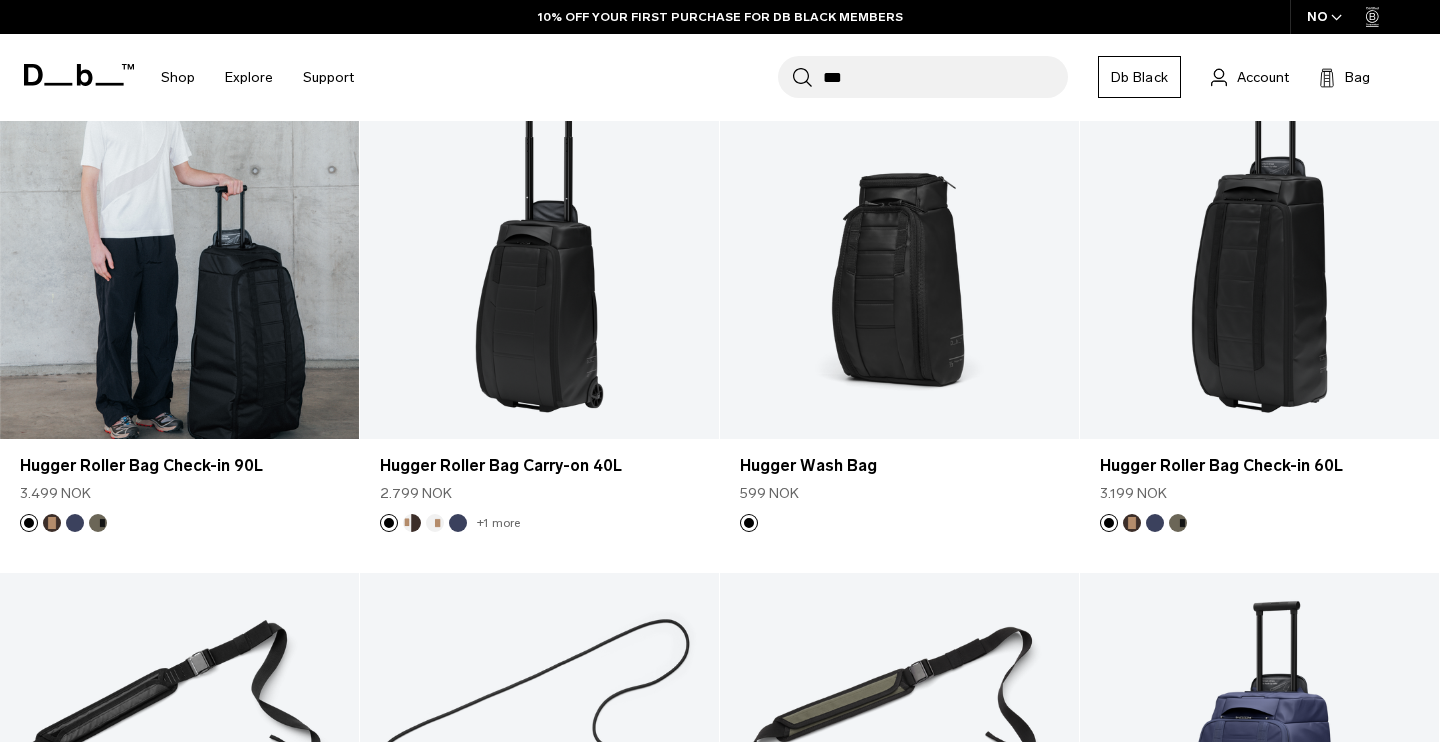 click at bounding box center [179, 240] 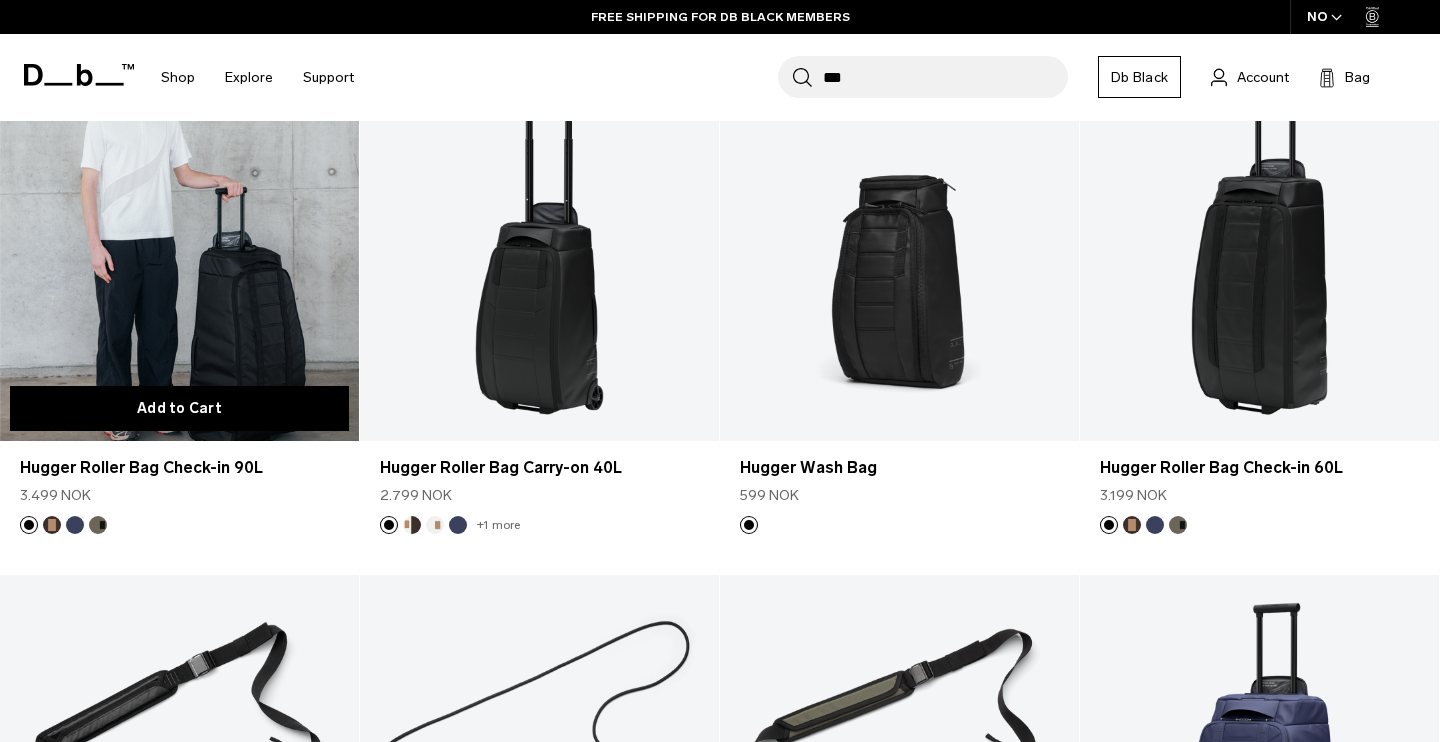 scroll, scrollTop: 526, scrollLeft: 0, axis: vertical 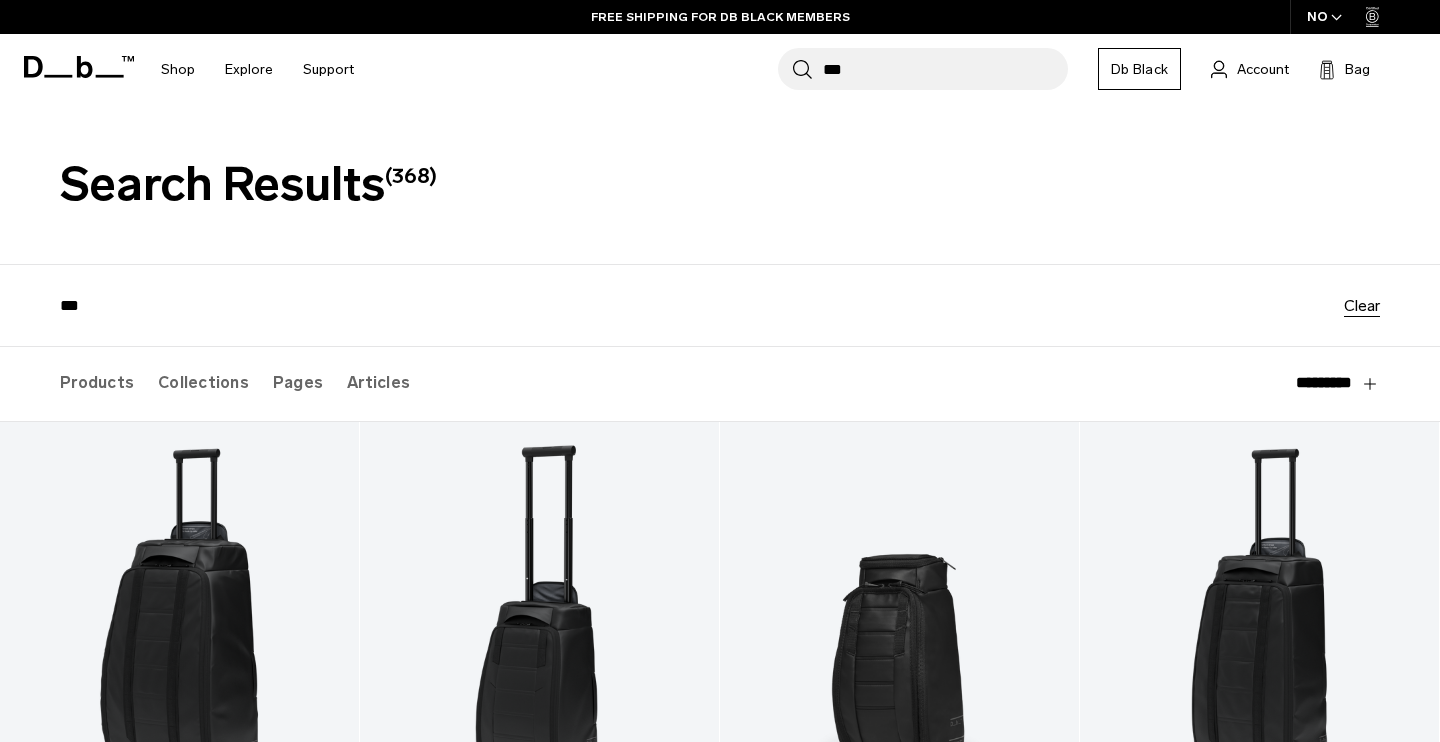 click on "***" at bounding box center [945, 69] 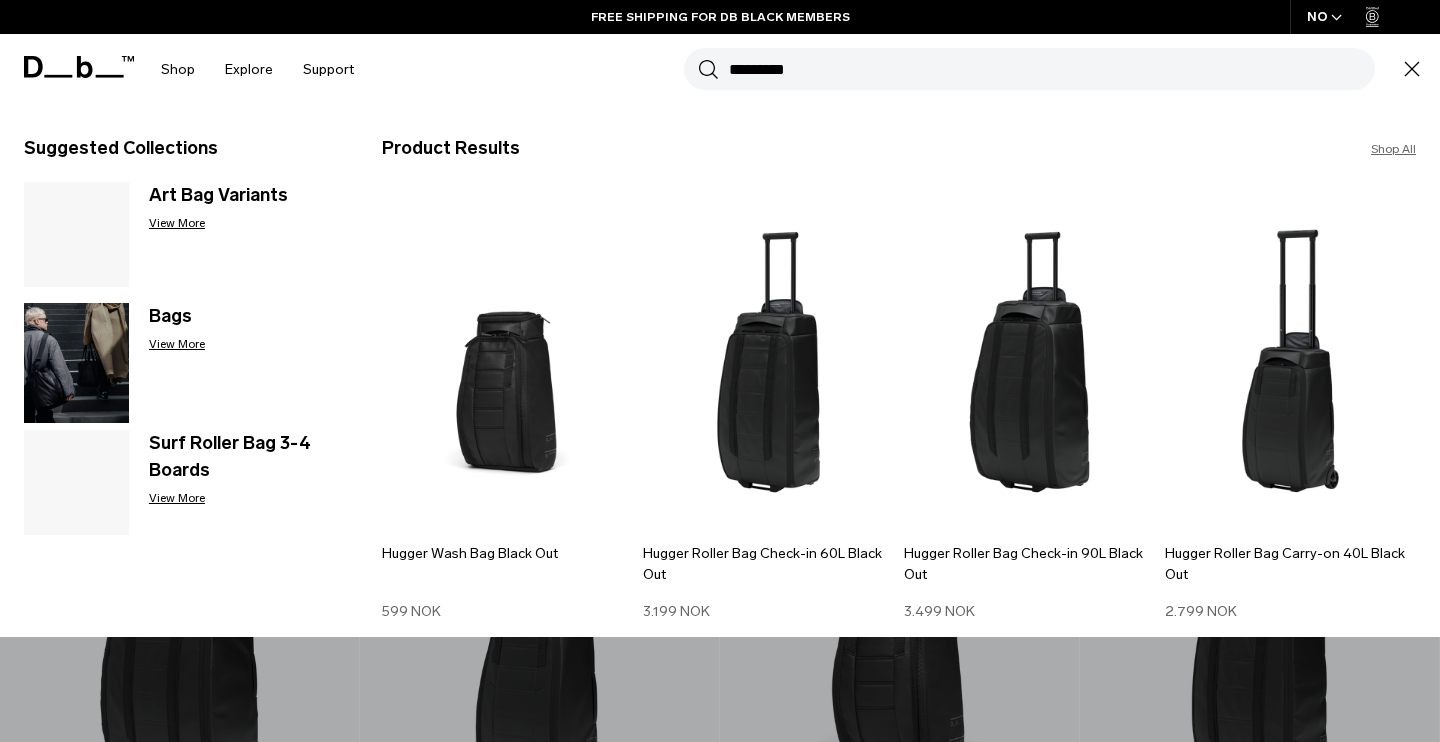 type on "*********" 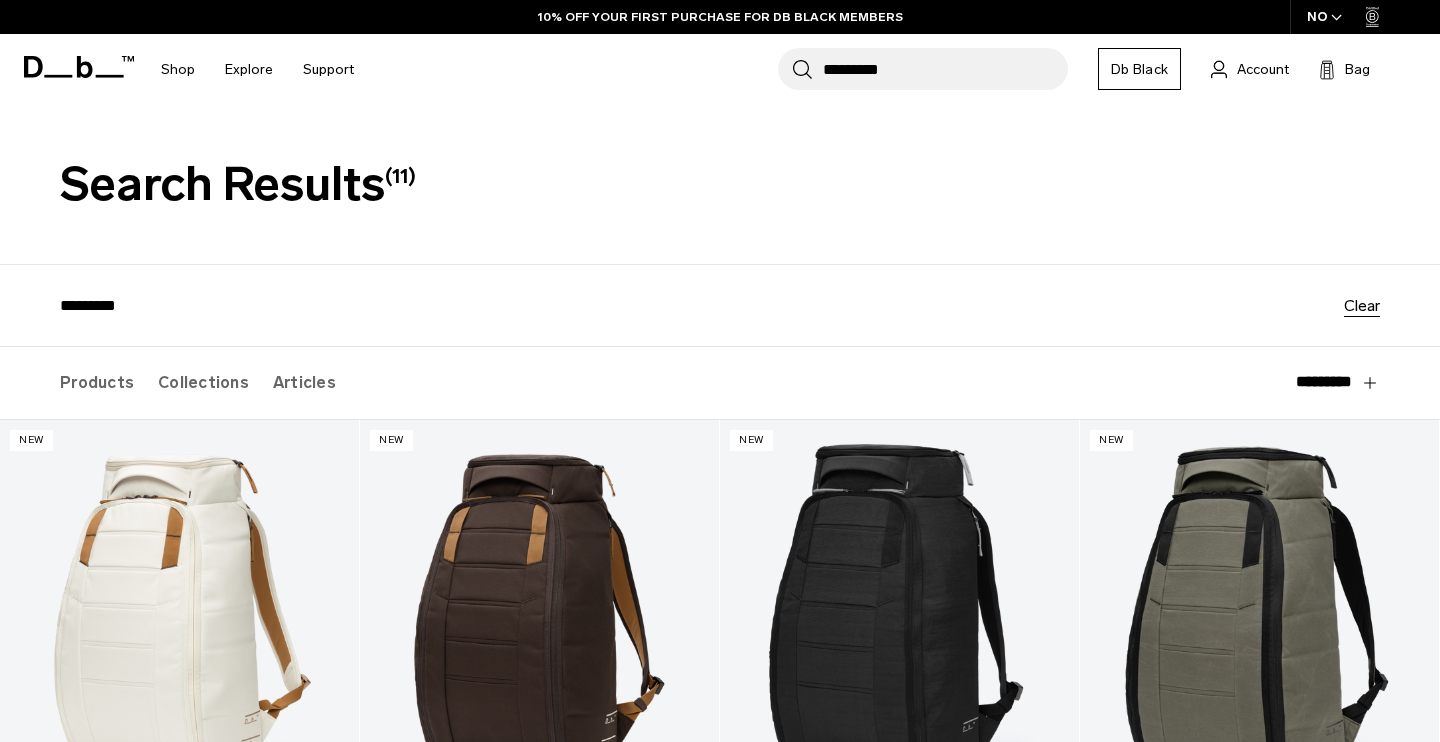 scroll, scrollTop: 0, scrollLeft: 0, axis: both 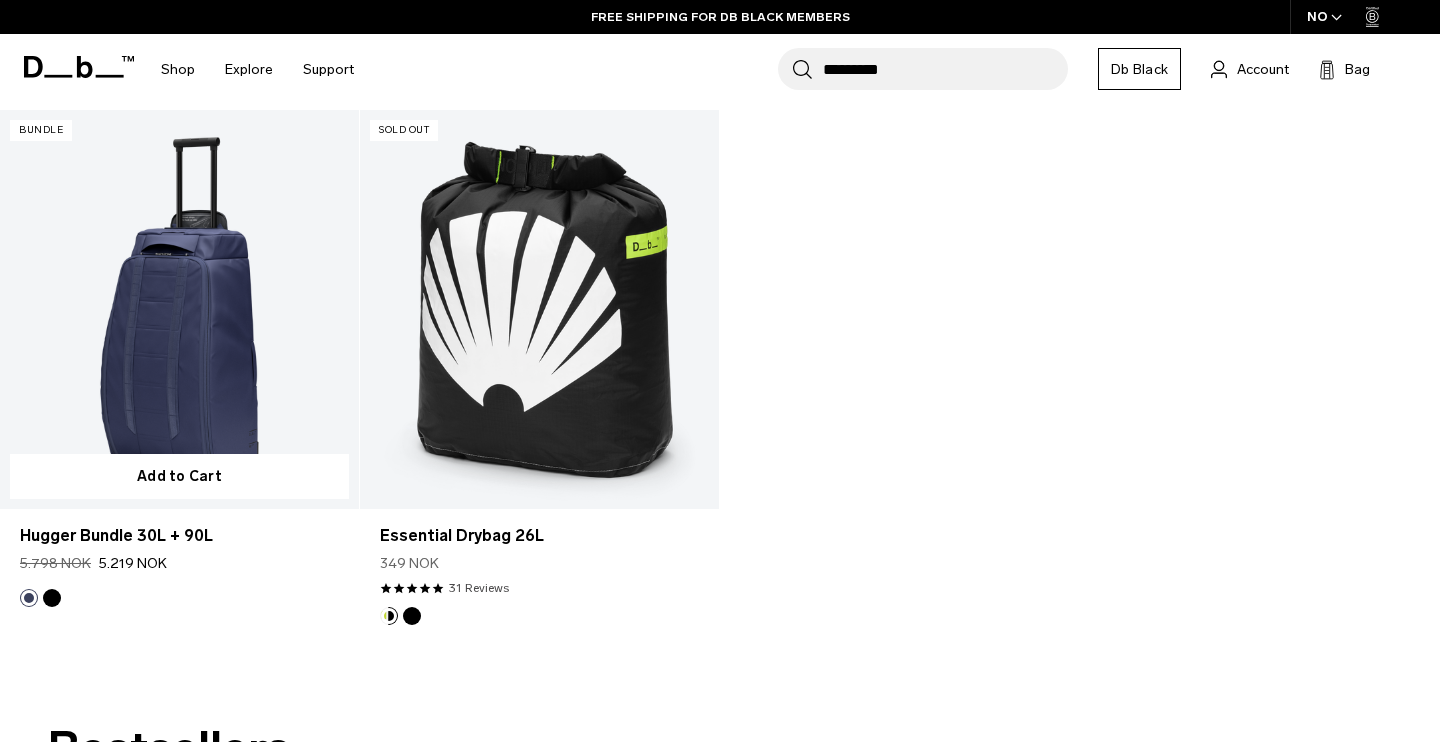 click at bounding box center (179, 309) 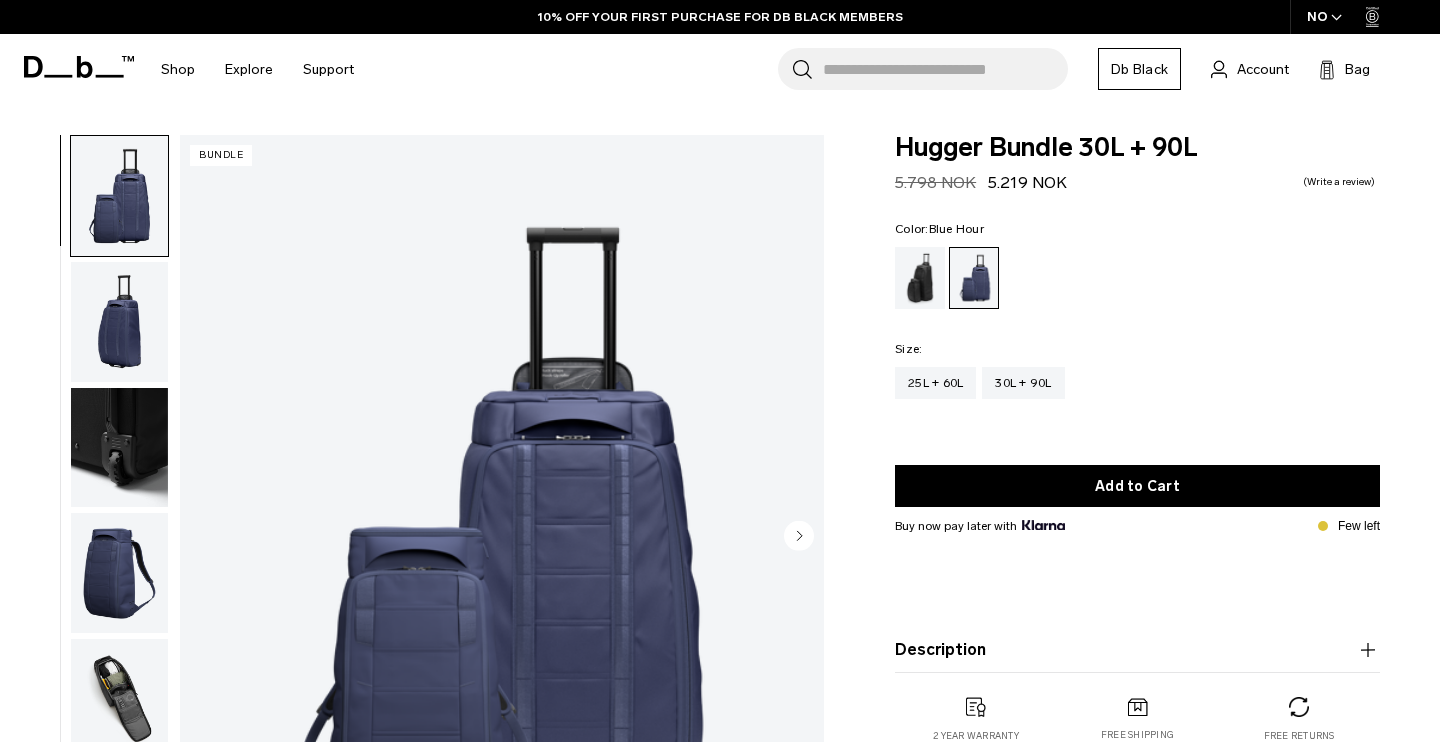scroll, scrollTop: 0, scrollLeft: 0, axis: both 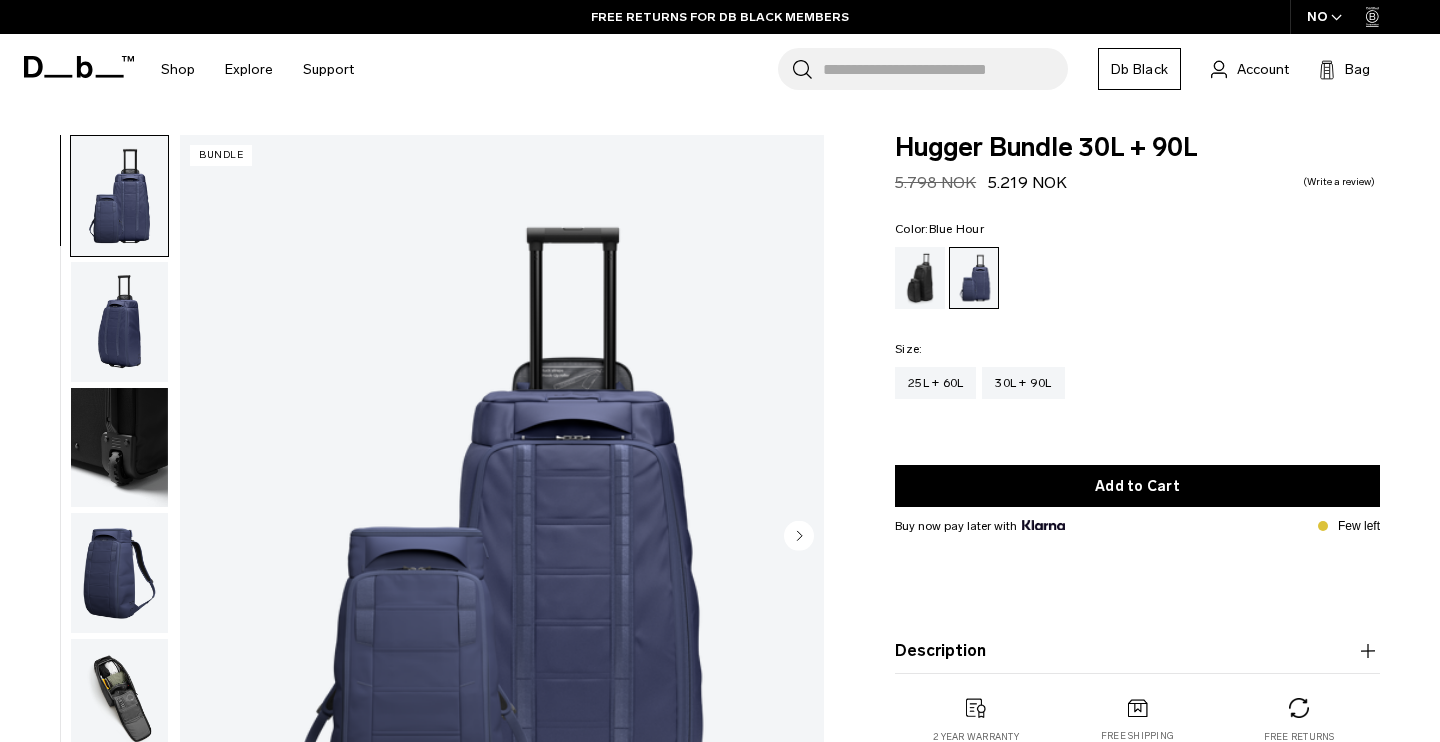 click at bounding box center [119, 573] 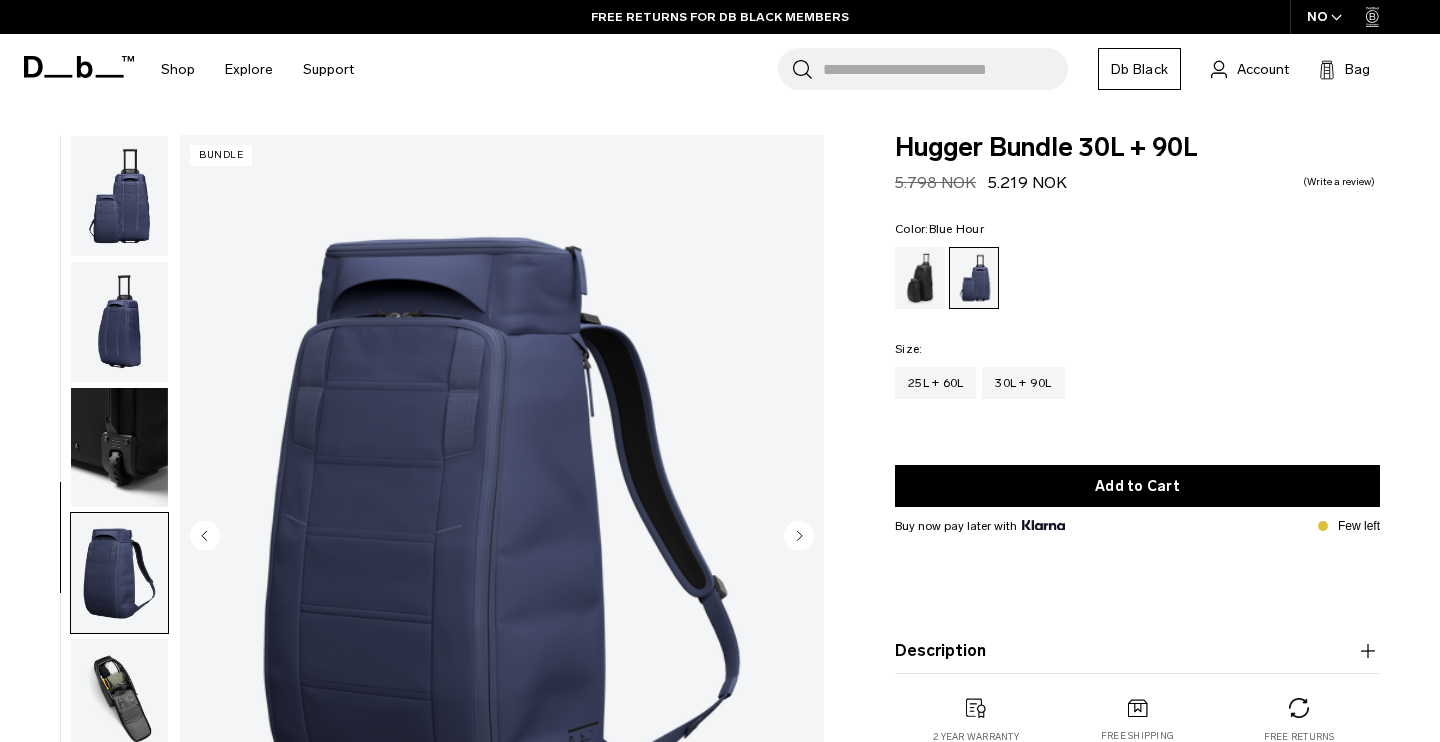 scroll, scrollTop: 82, scrollLeft: 0, axis: vertical 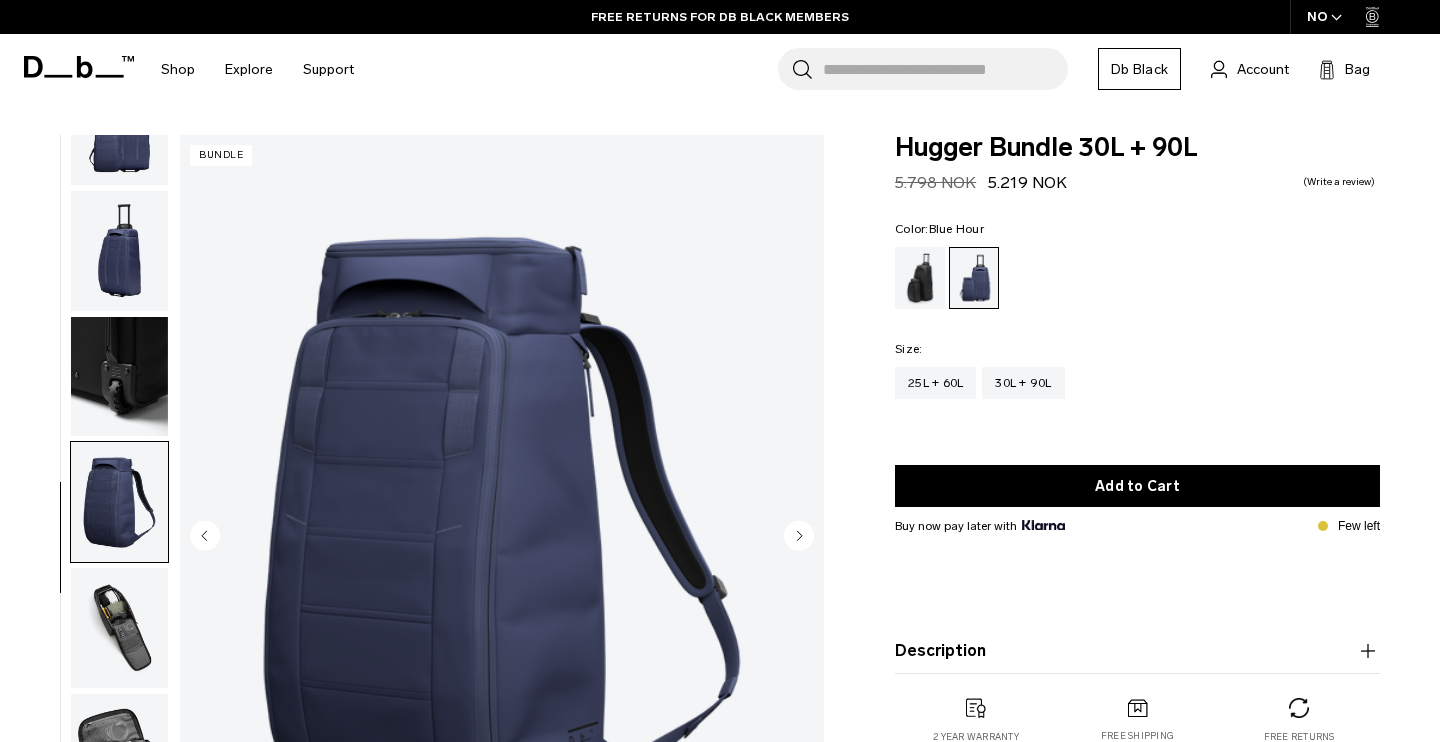 click on "Size:
Out of stock
25L + 60L
30L + 90L" at bounding box center (1137, 385) 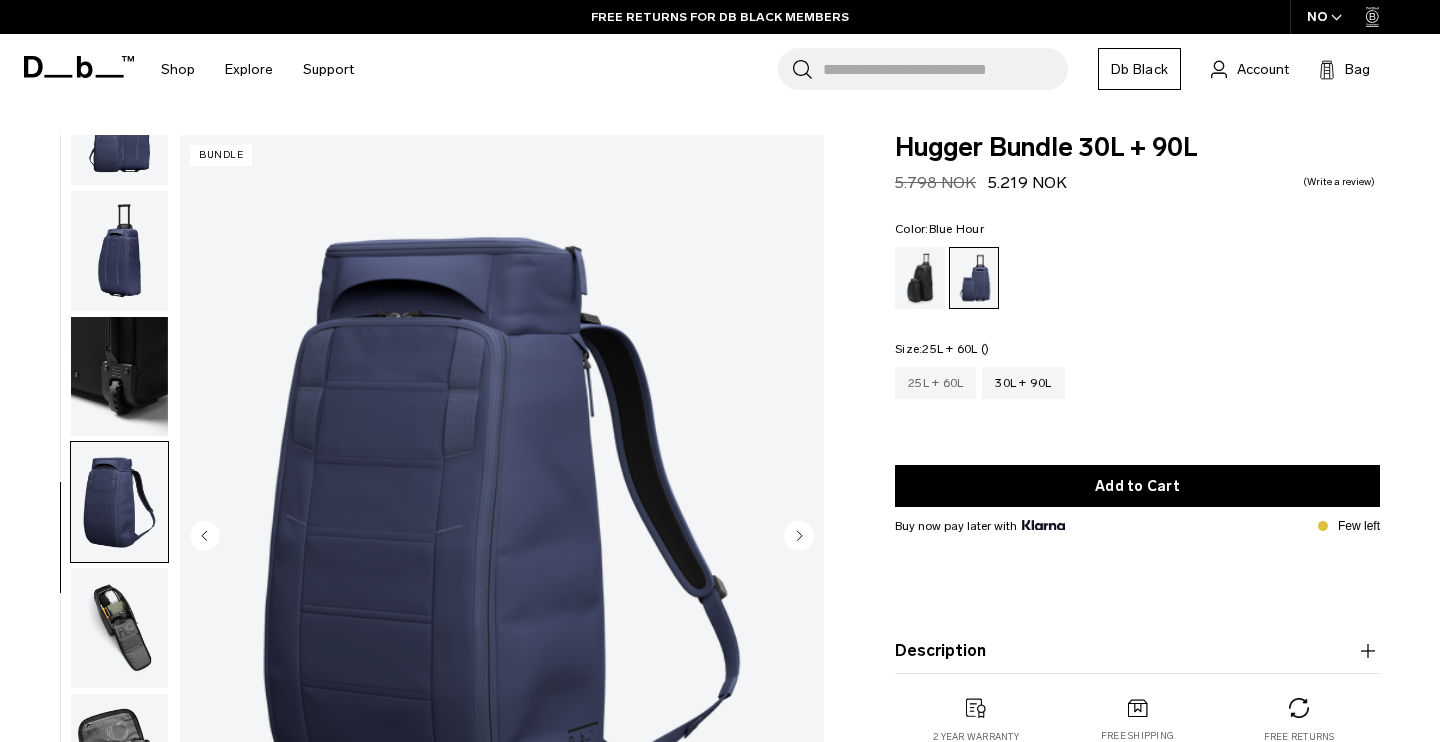 click on "25L + 60L" at bounding box center [935, 383] 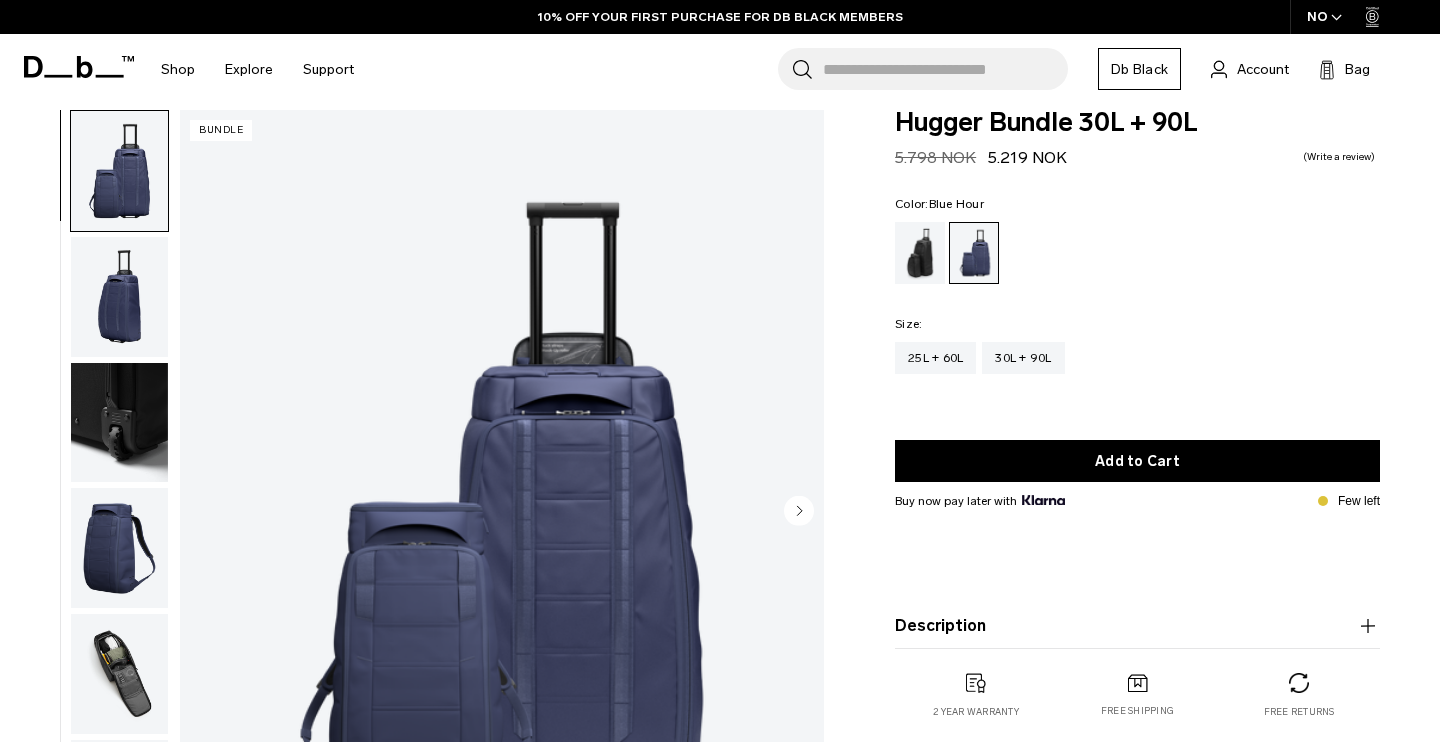 scroll, scrollTop: 25, scrollLeft: 0, axis: vertical 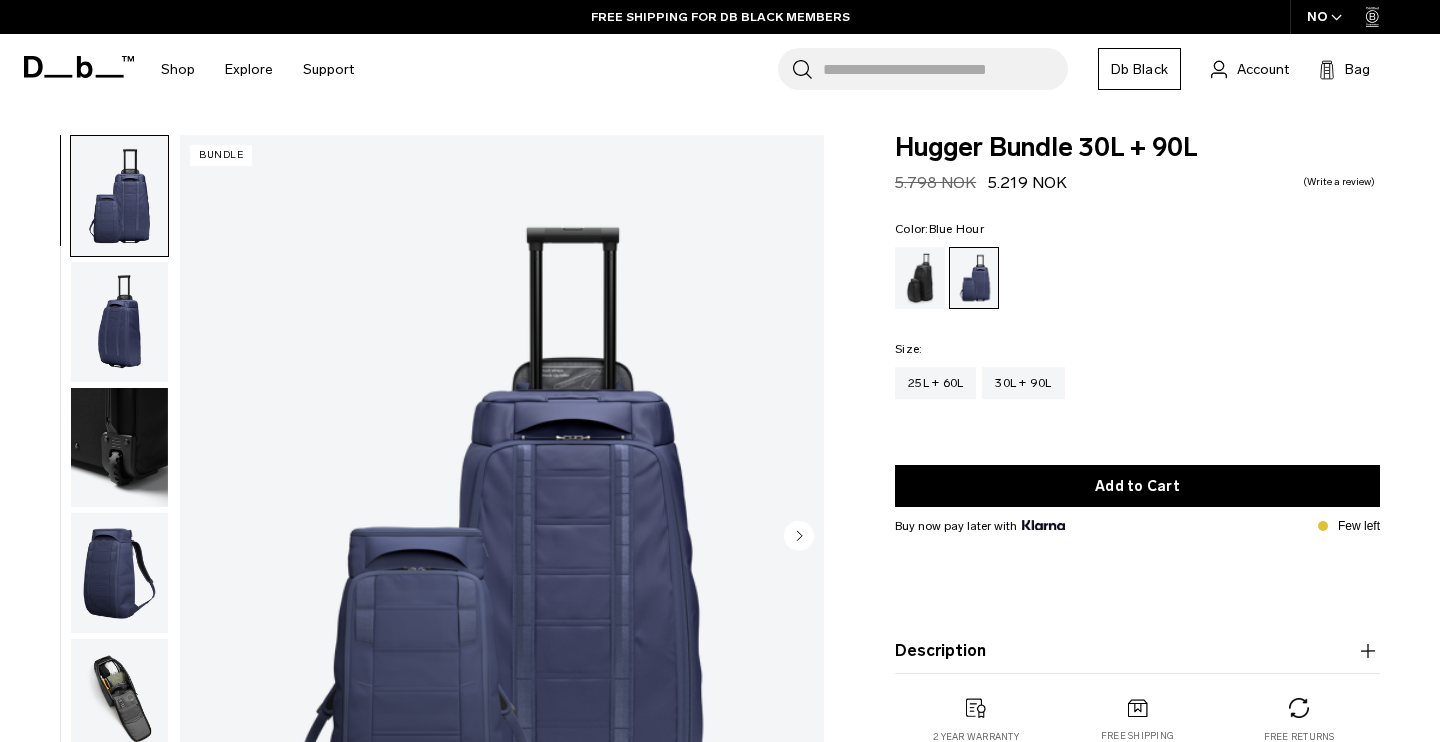 click on "Search for Bags, Luggage..." at bounding box center (945, 69) 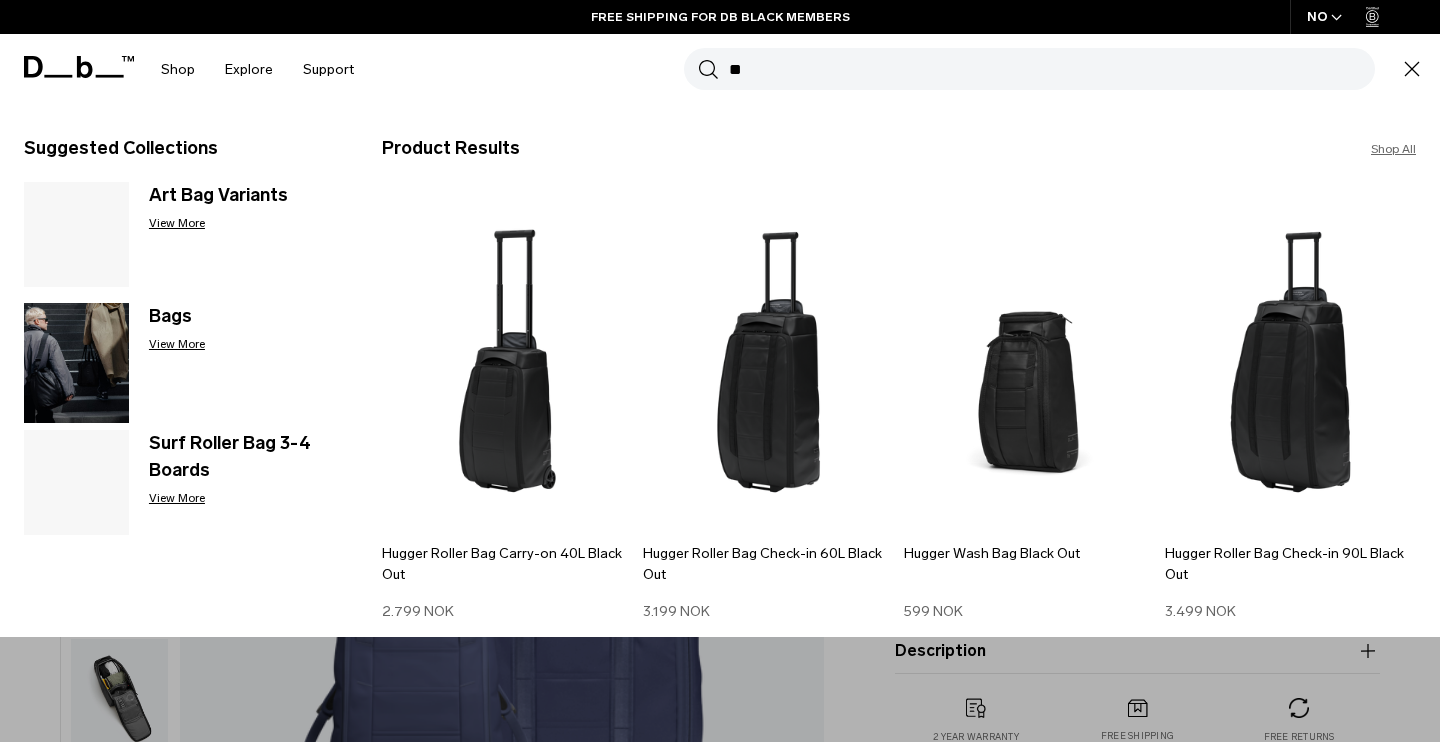 type on "*" 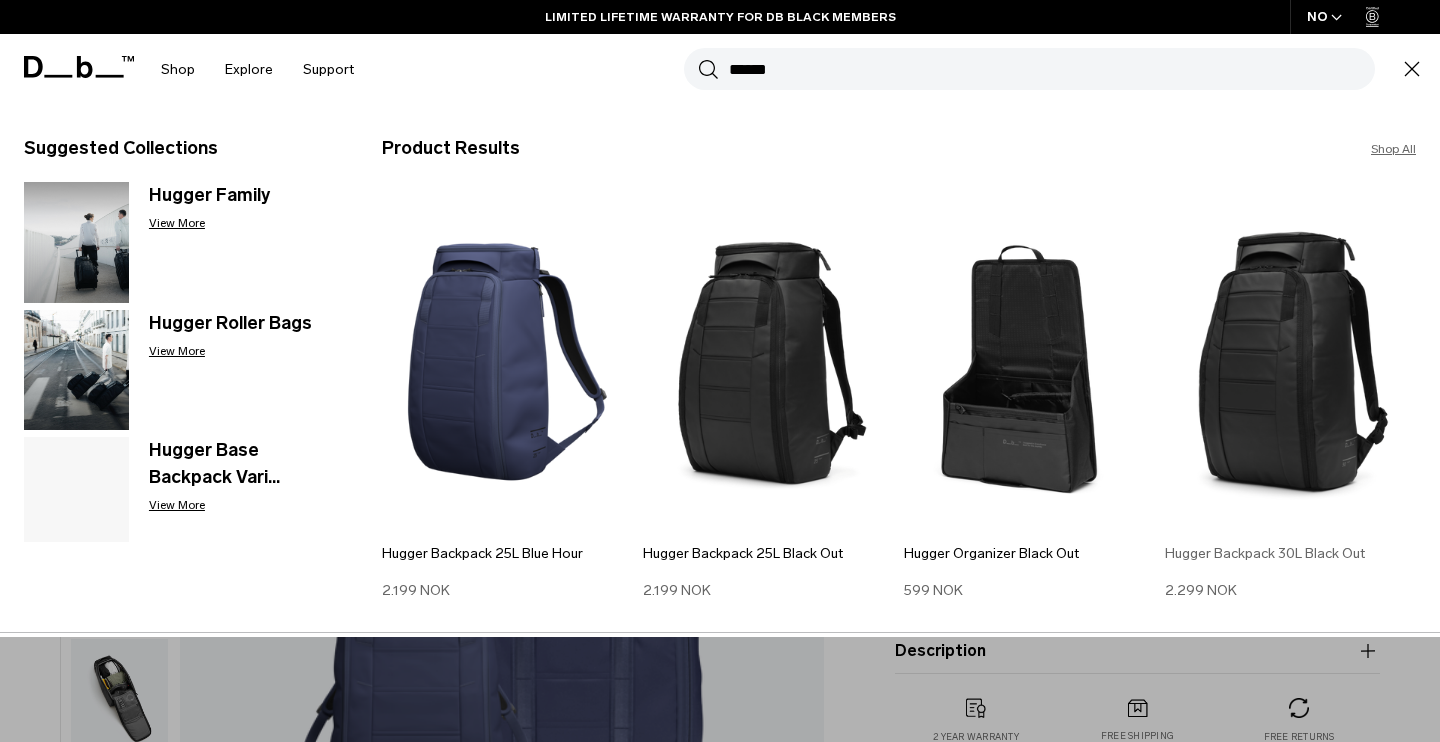 type on "******" 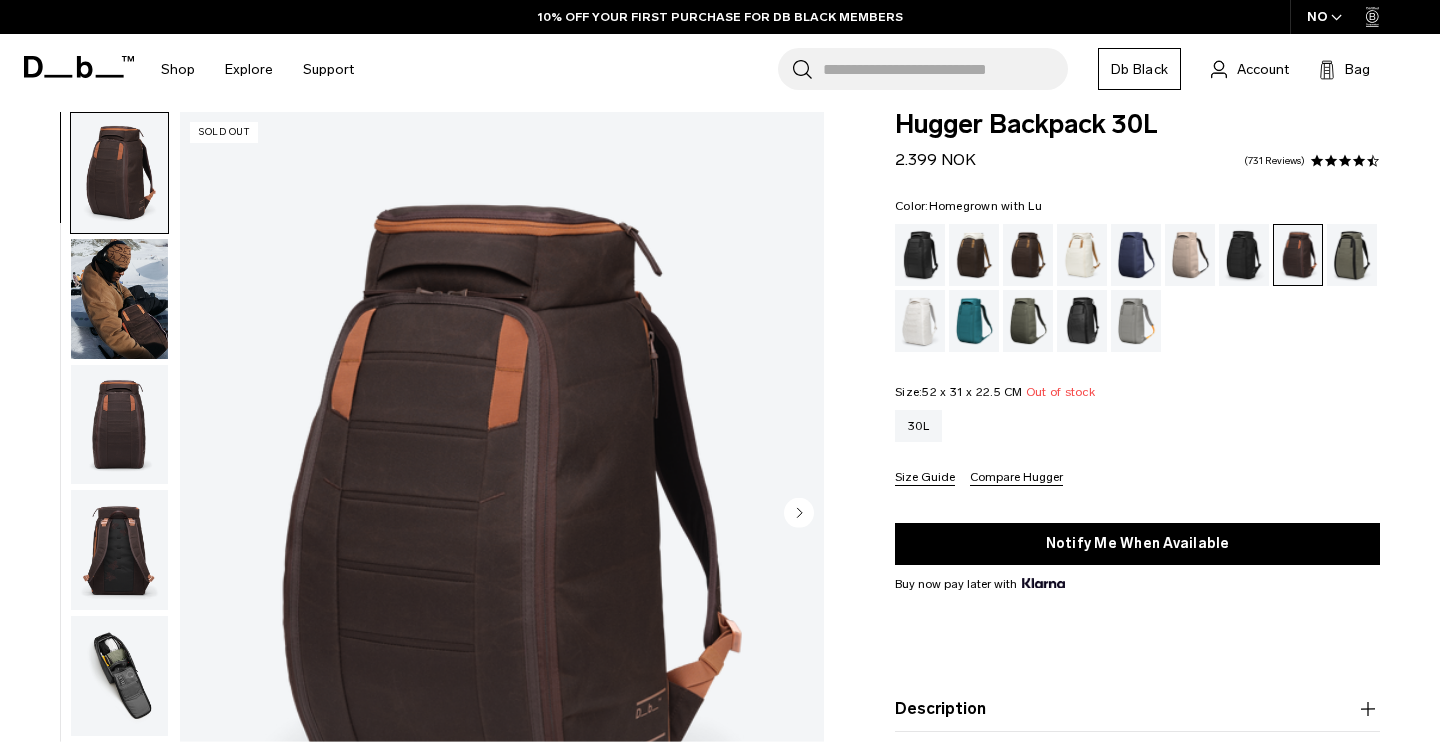 scroll, scrollTop: 216, scrollLeft: 0, axis: vertical 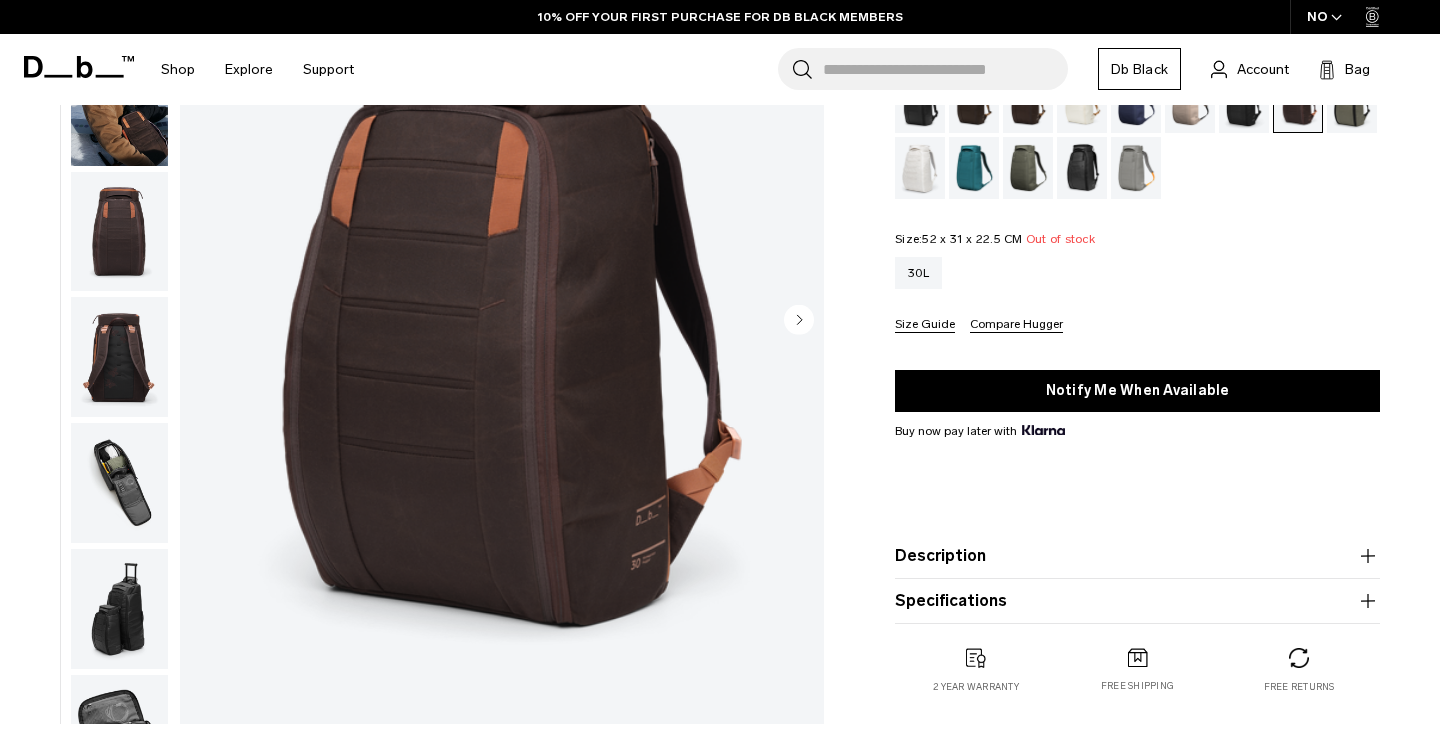 click at bounding box center (974, 102) 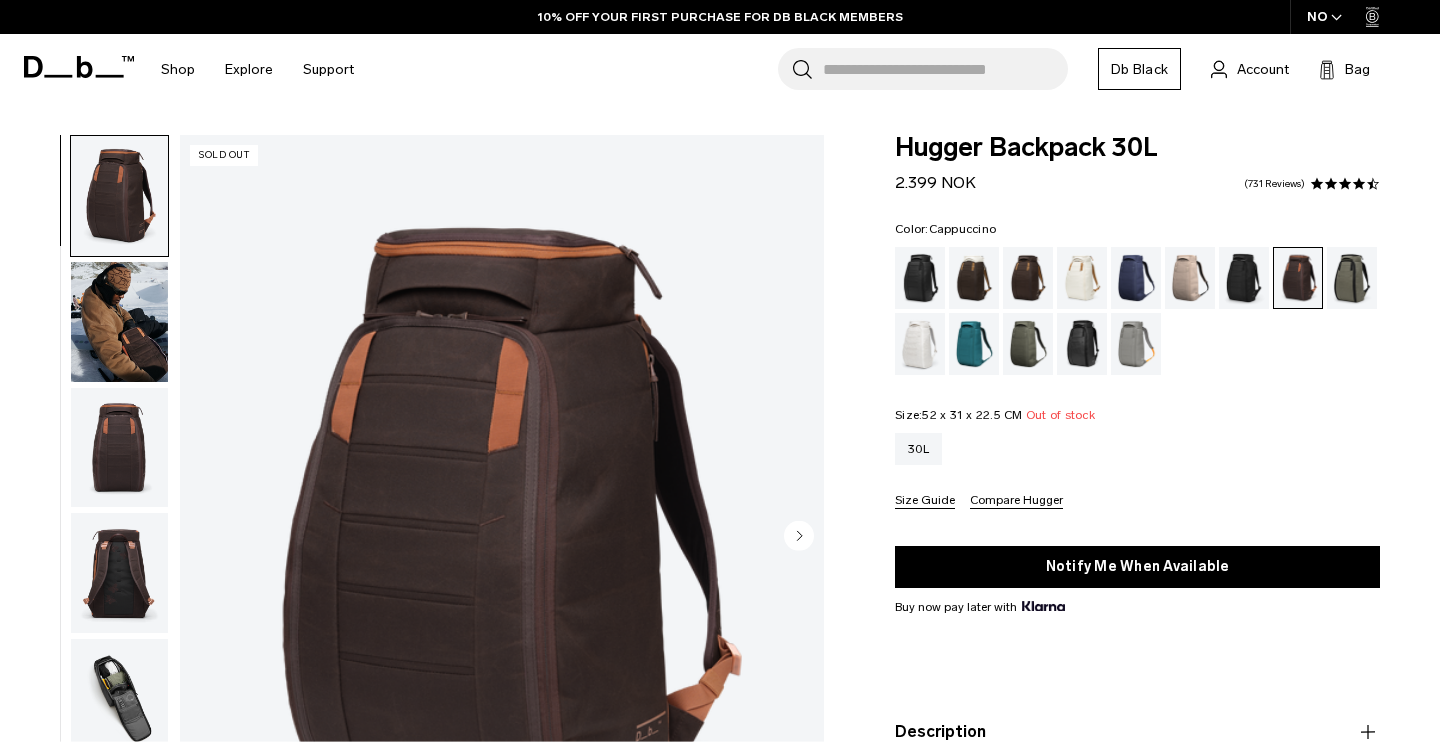 scroll, scrollTop: 637, scrollLeft: 18, axis: both 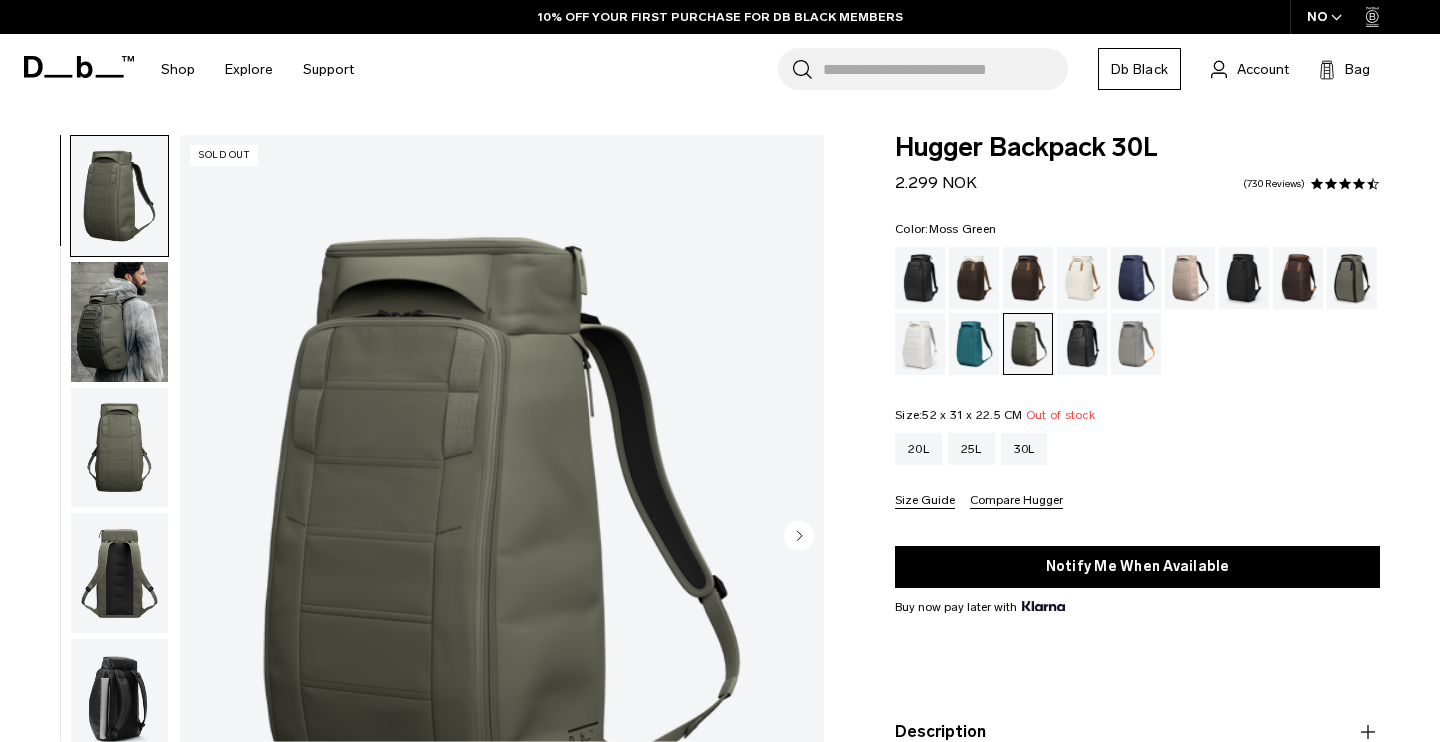 drag, startPoint x: 0, startPoint y: 0, endPoint x: 1075, endPoint y: 213, distance: 1095.8987 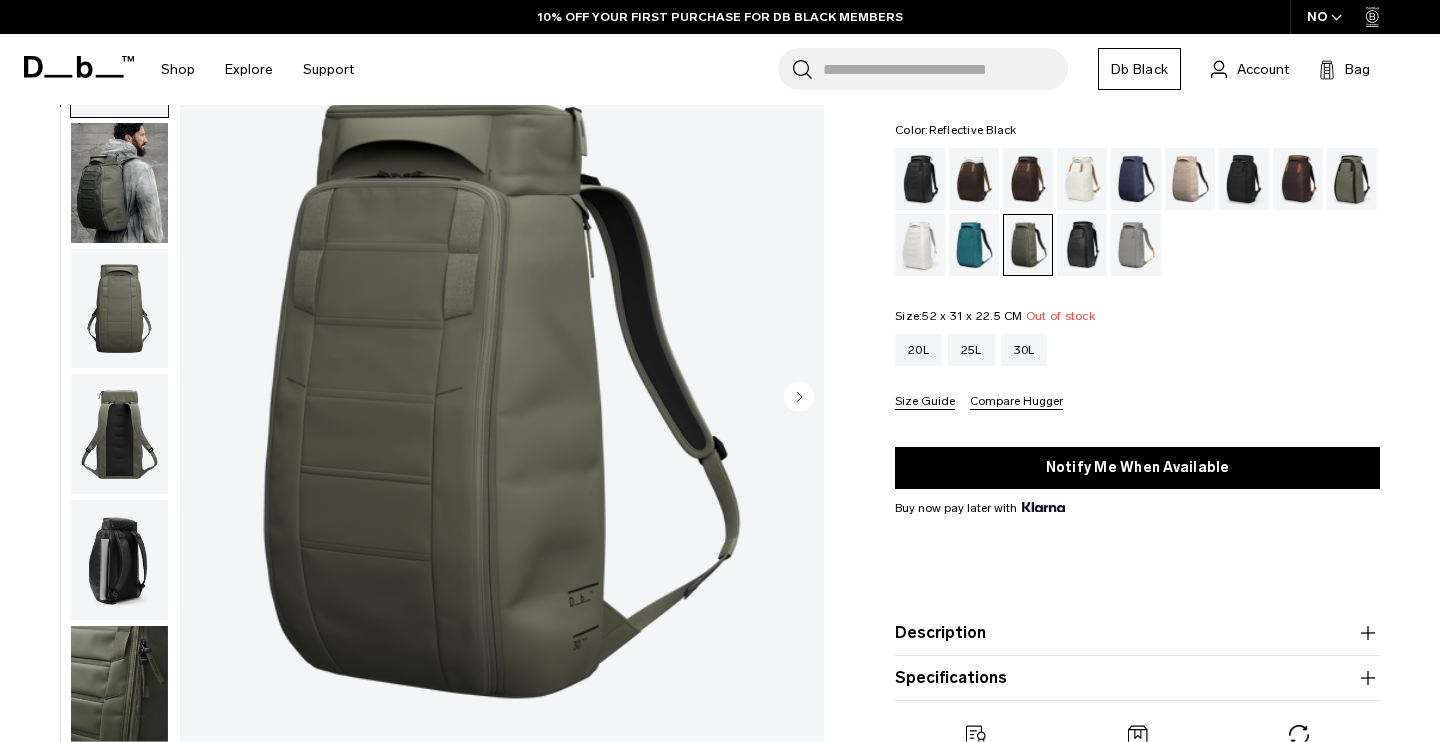 scroll, scrollTop: 0, scrollLeft: 0, axis: both 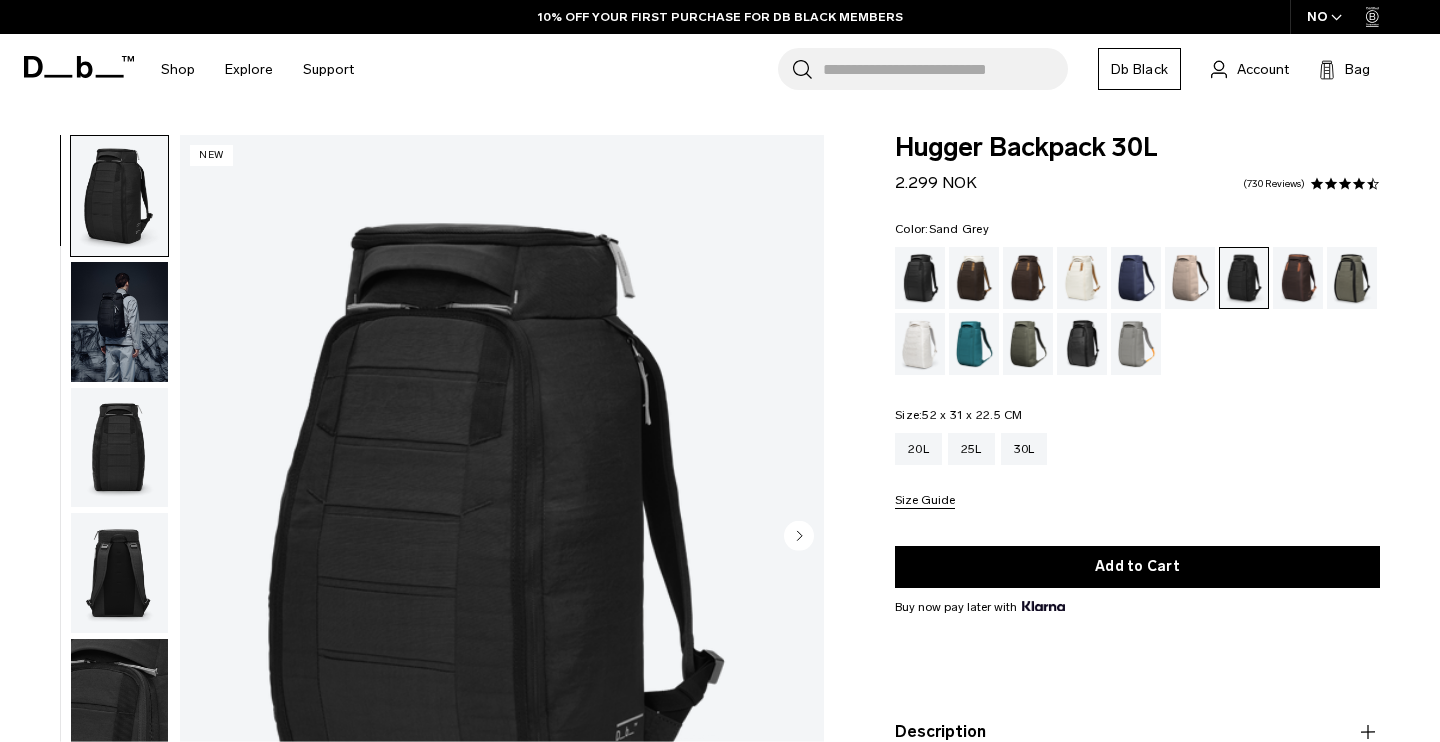 click at bounding box center [1136, 344] 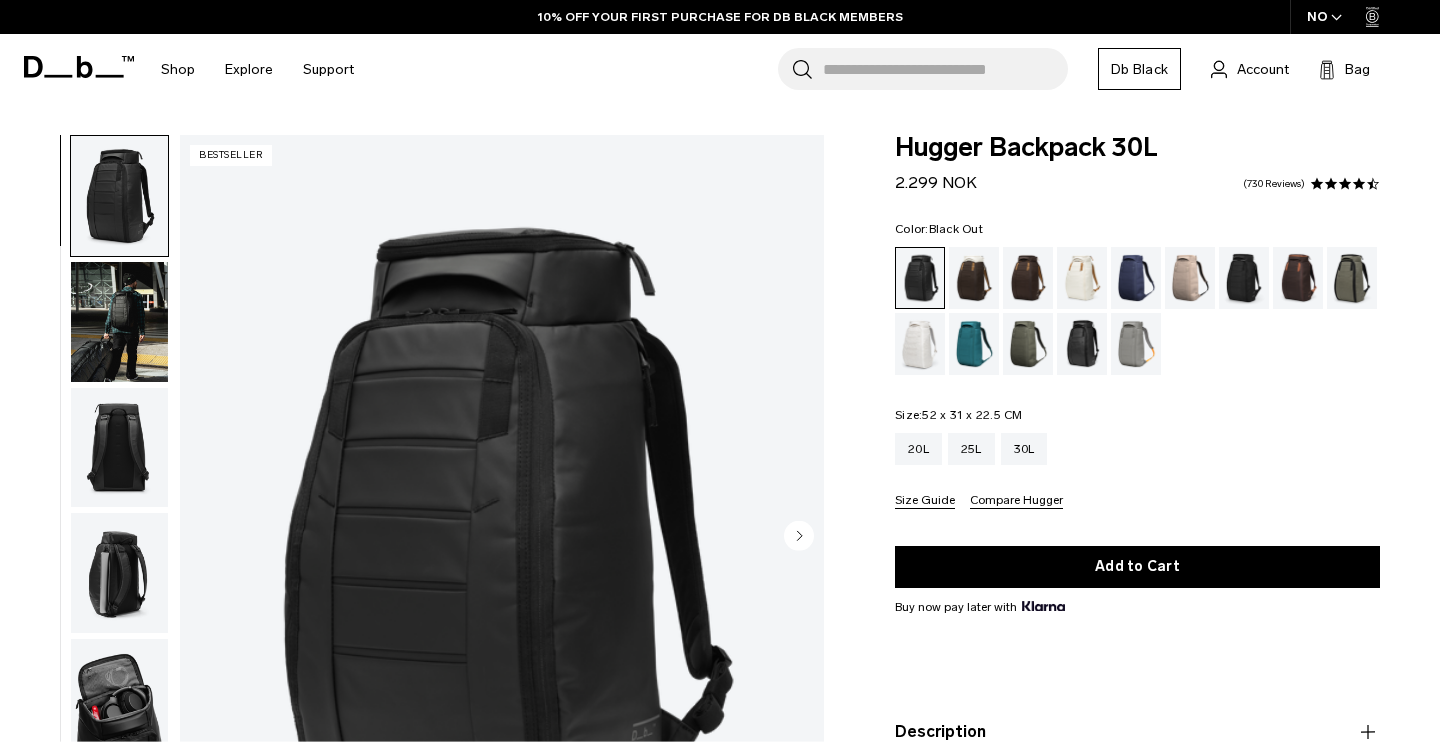 scroll, scrollTop: 133, scrollLeft: 0, axis: vertical 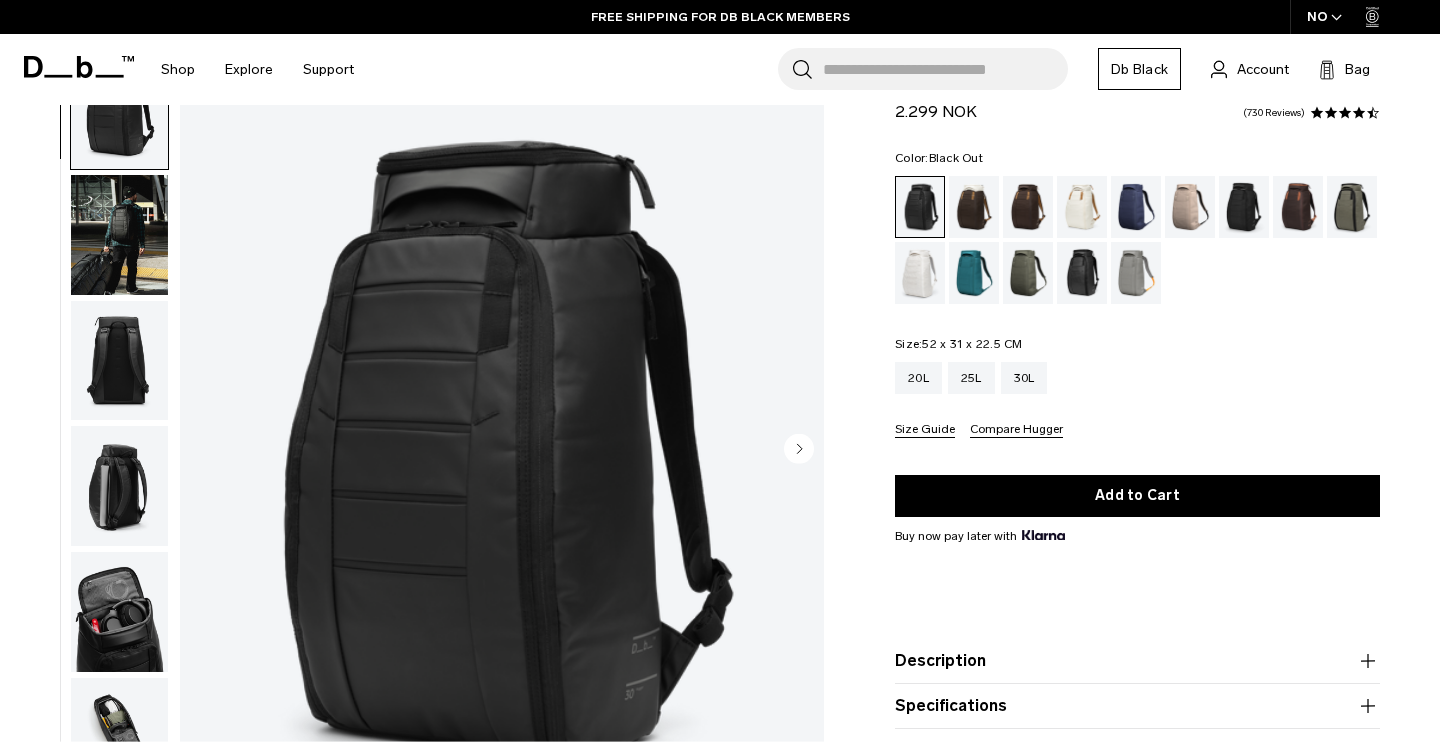 click at bounding box center [119, 235] 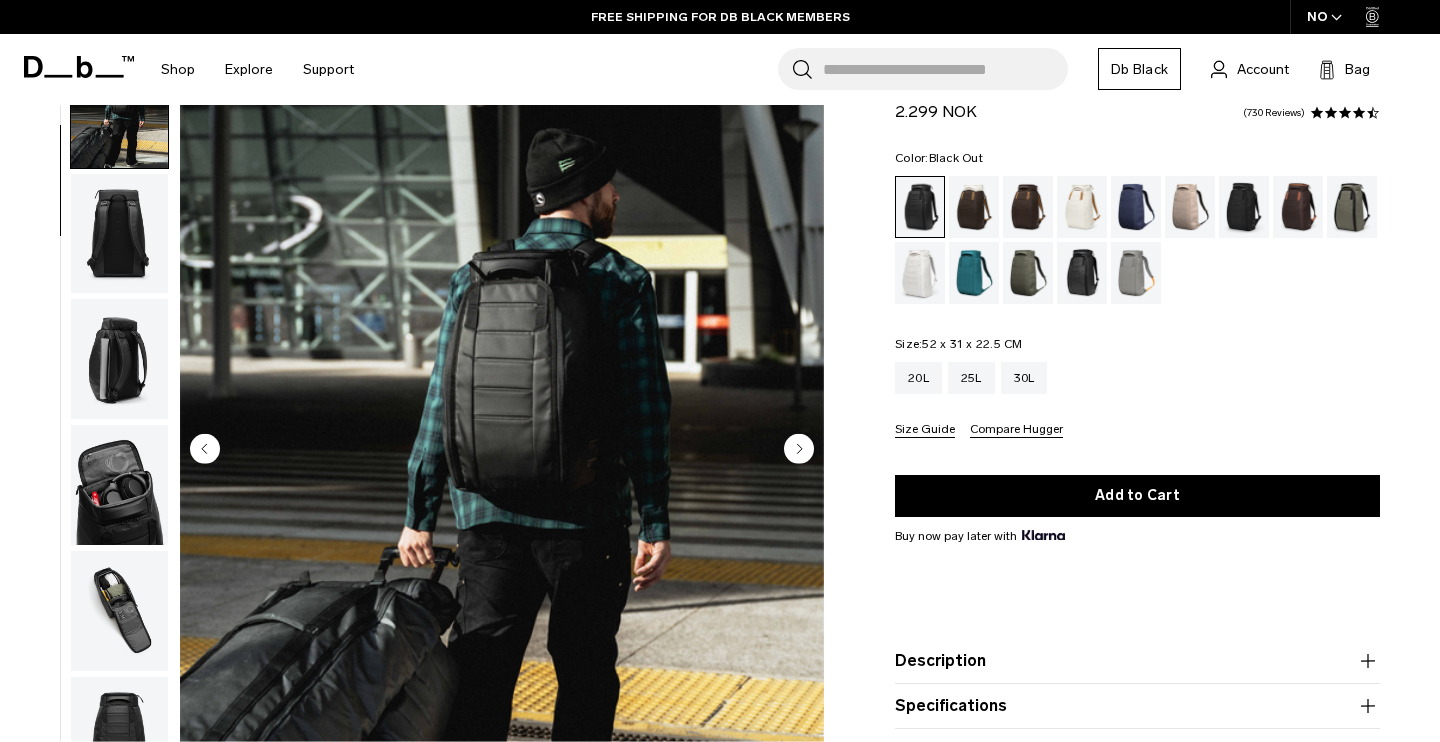 click at bounding box center (119, 359) 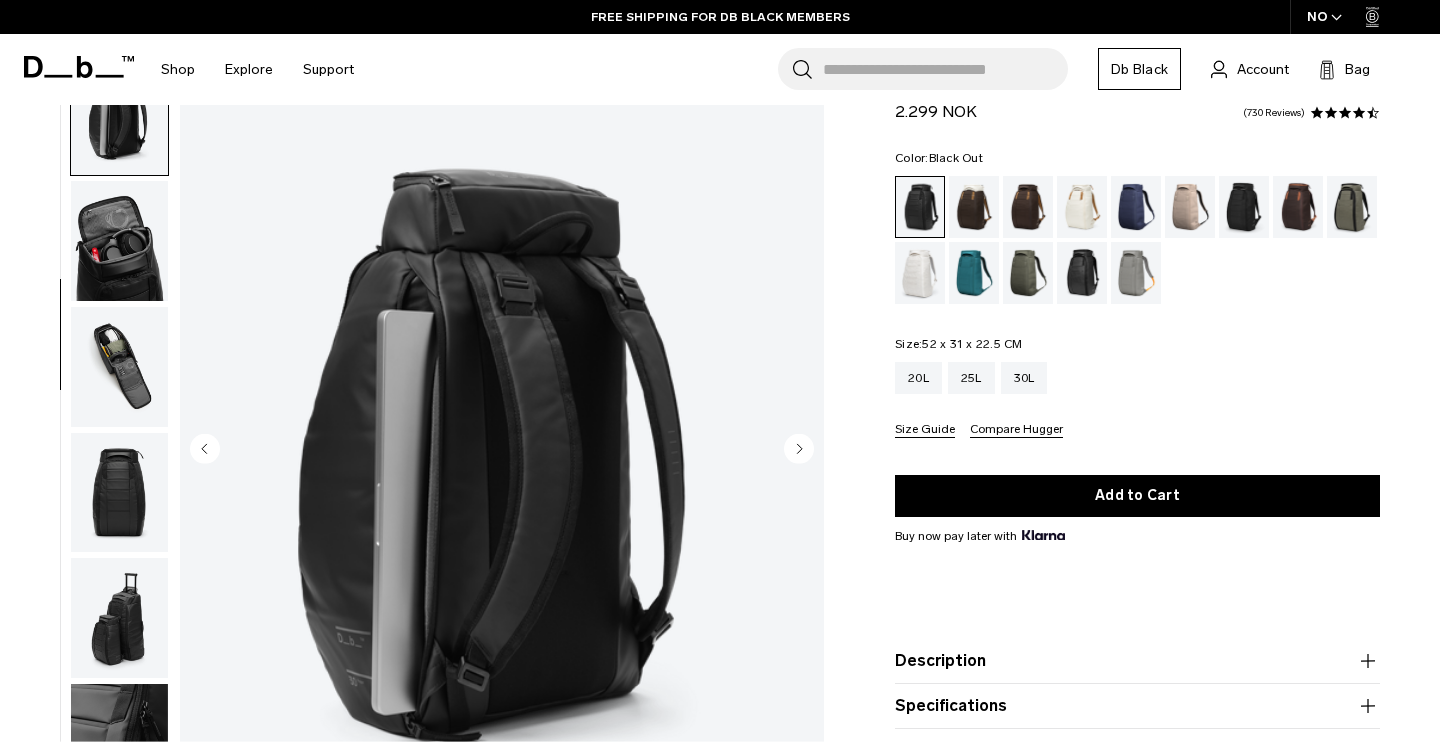 scroll, scrollTop: 382, scrollLeft: 0, axis: vertical 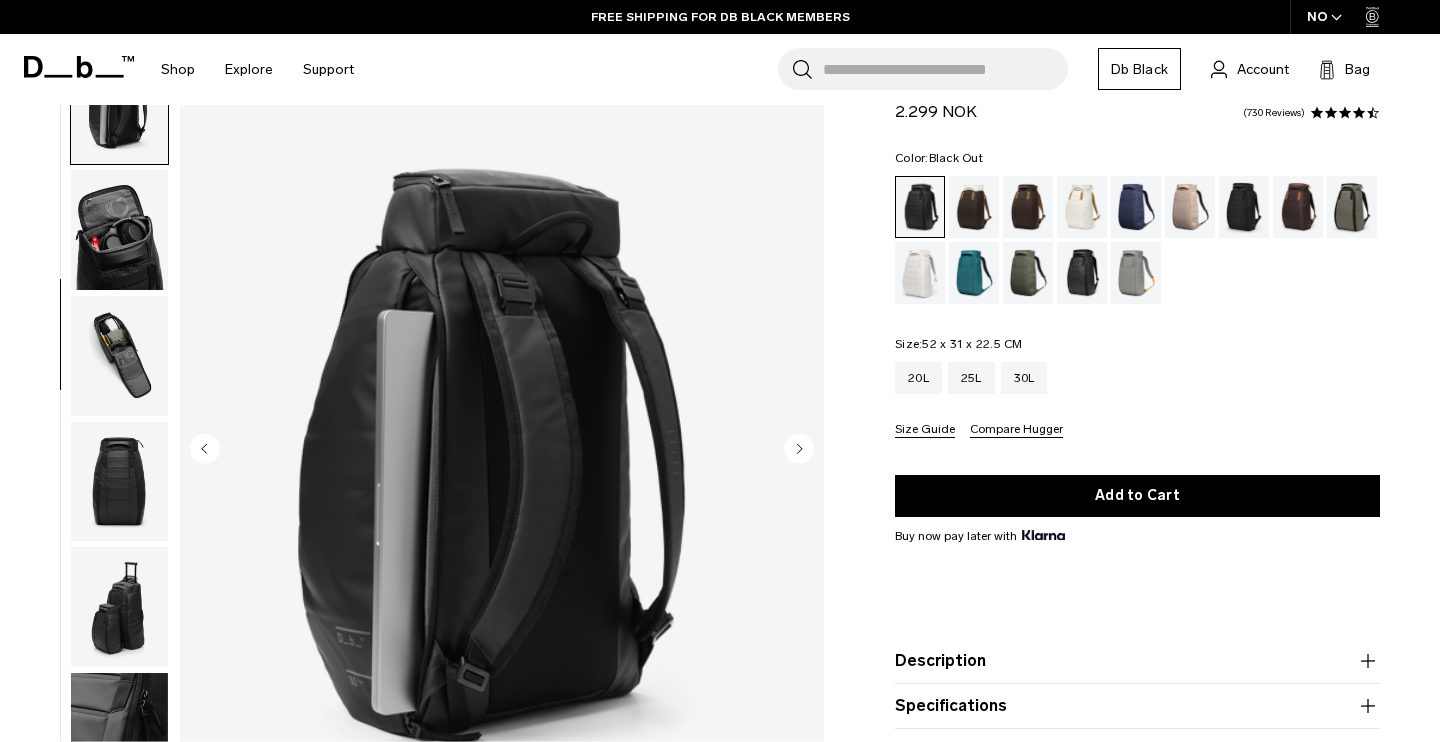 click at bounding box center [119, 482] 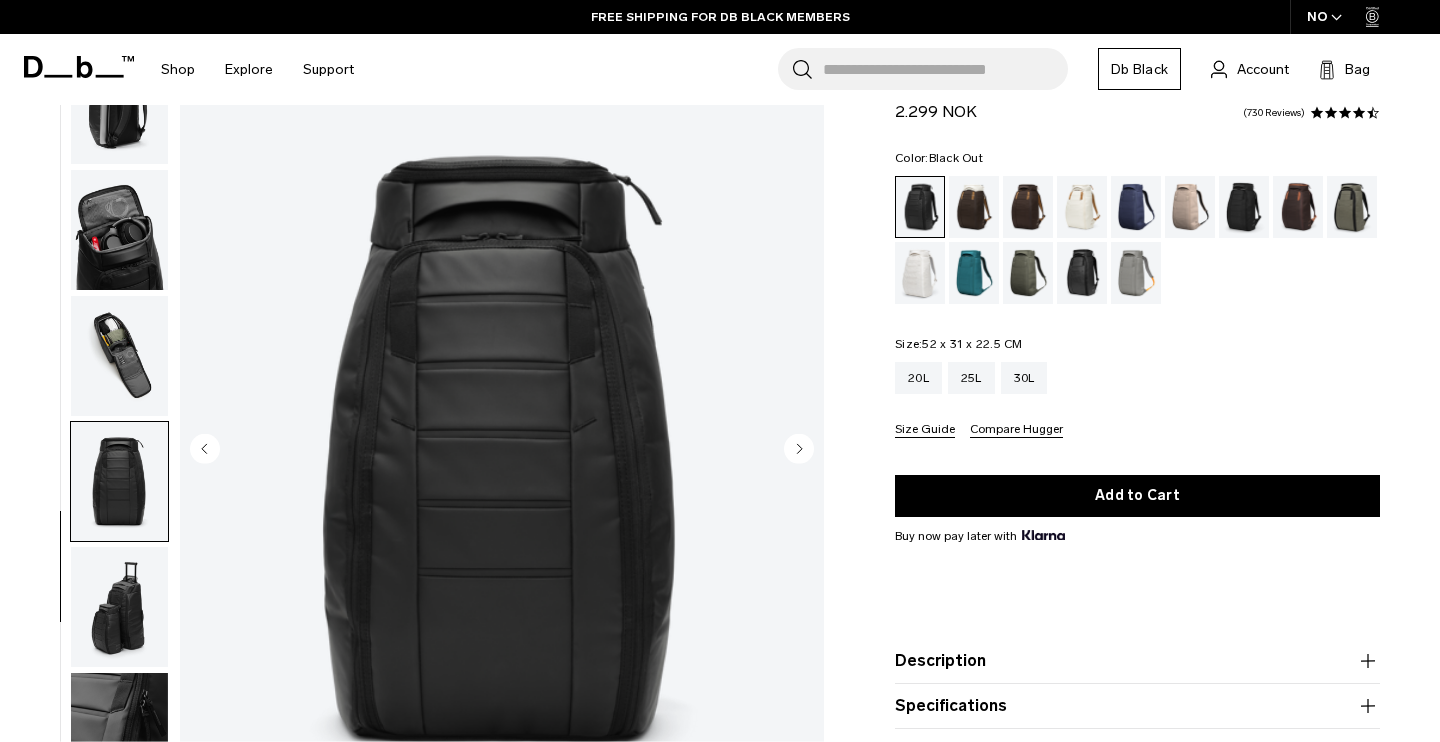 scroll, scrollTop: 464, scrollLeft: 0, axis: vertical 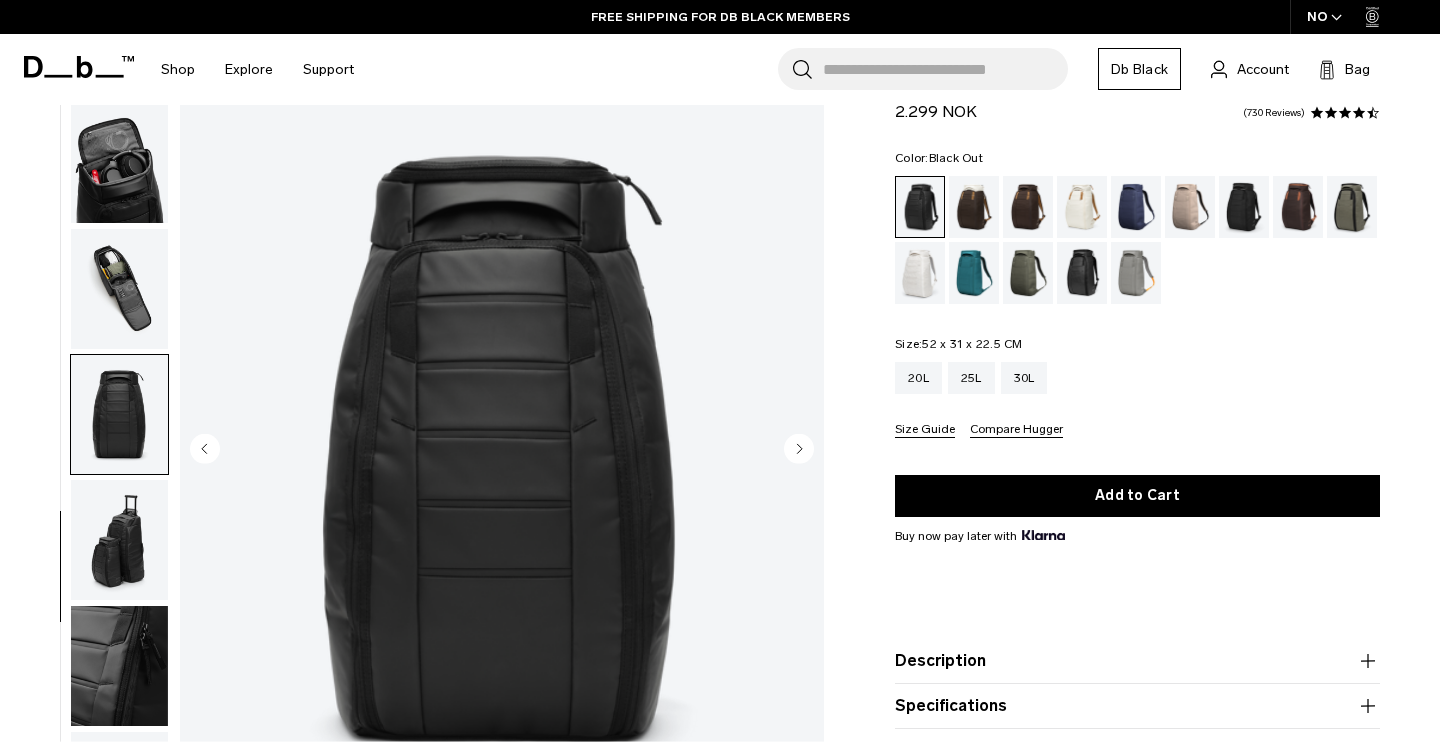 click at bounding box center (119, 666) 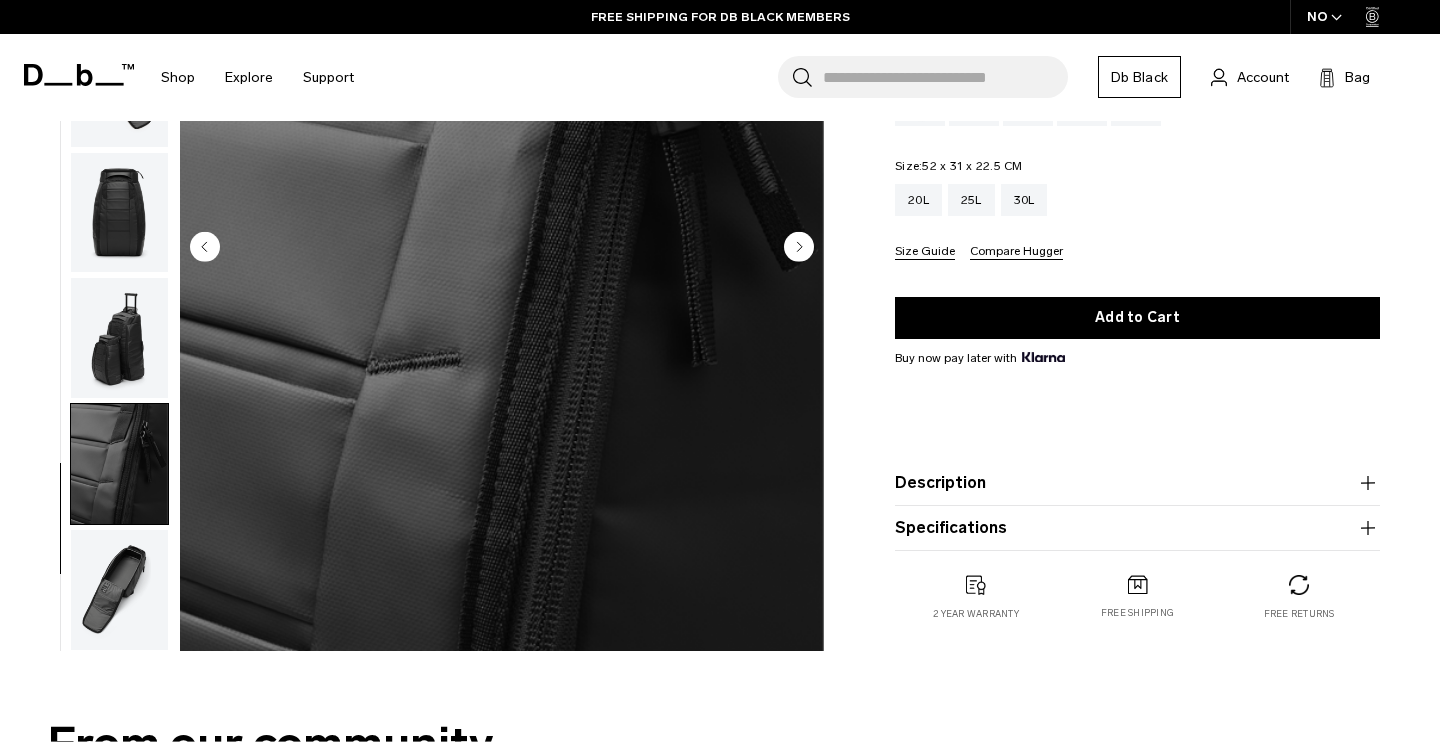 scroll, scrollTop: 318, scrollLeft: 0, axis: vertical 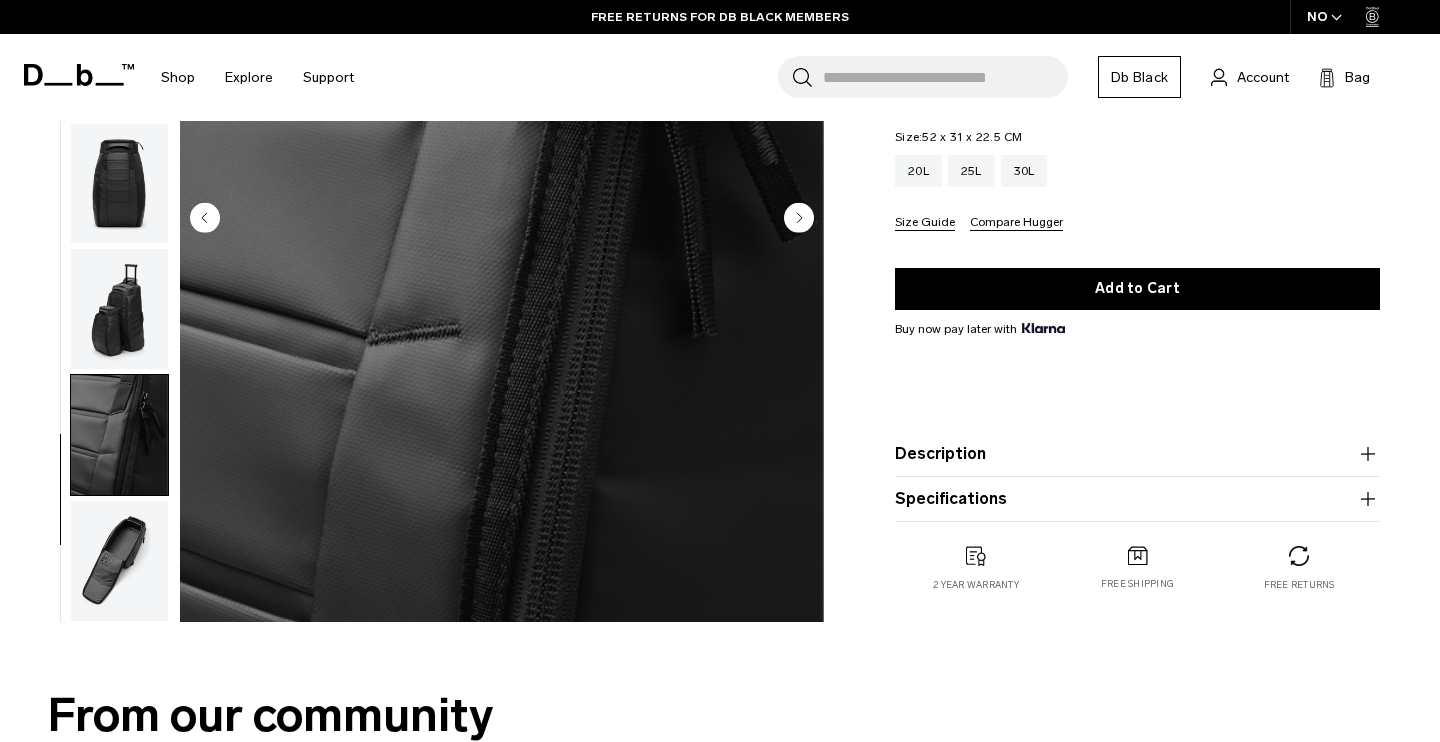 click at bounding box center (119, 561) 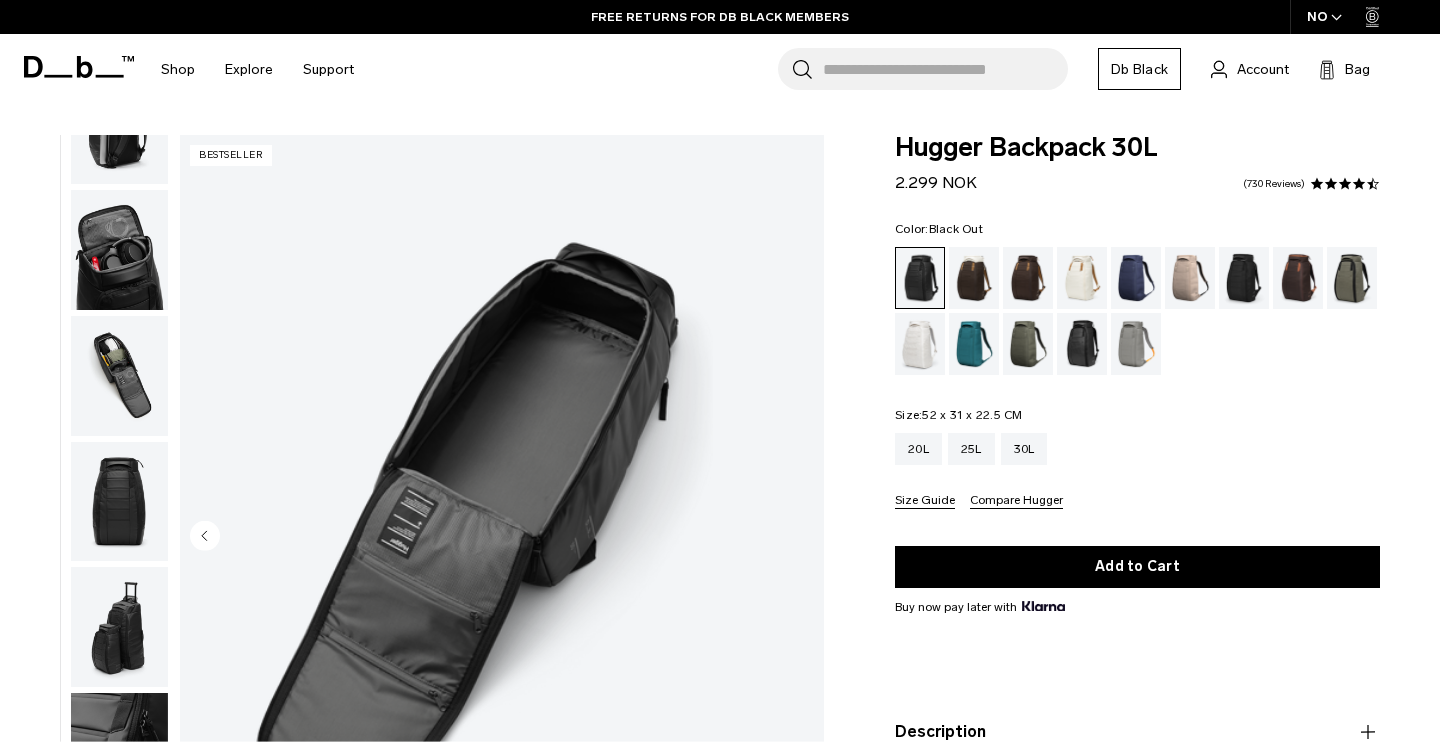 scroll, scrollTop: 0, scrollLeft: 0, axis: both 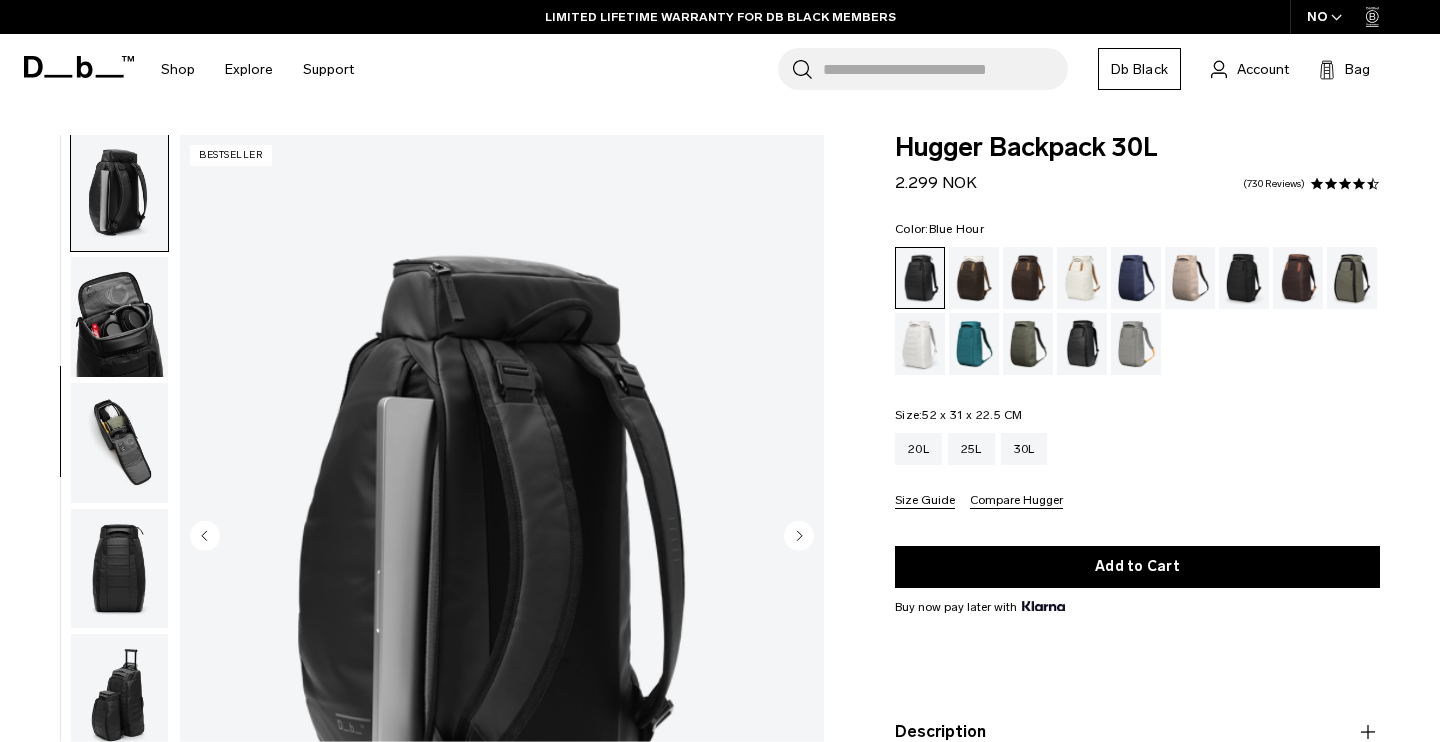 click at bounding box center (1136, 278) 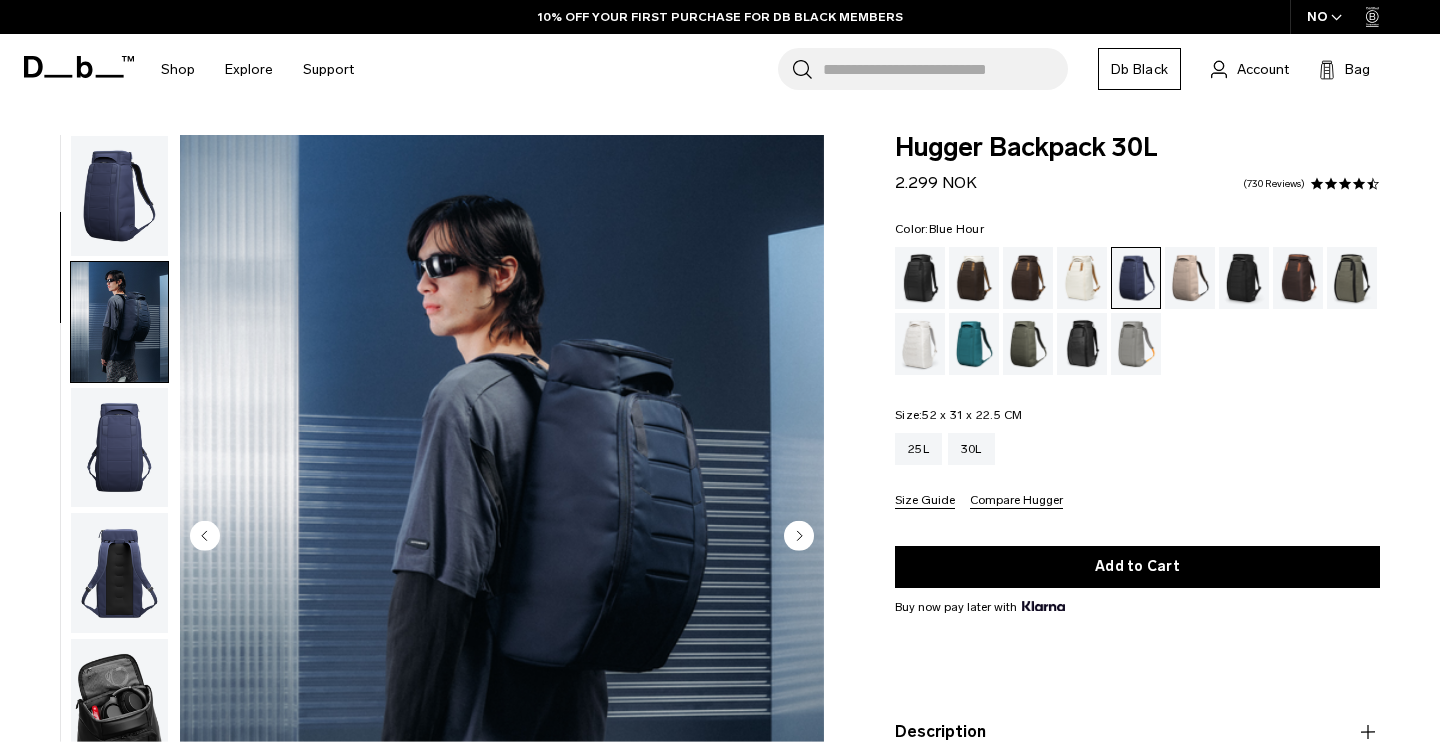 click at bounding box center [119, 573] 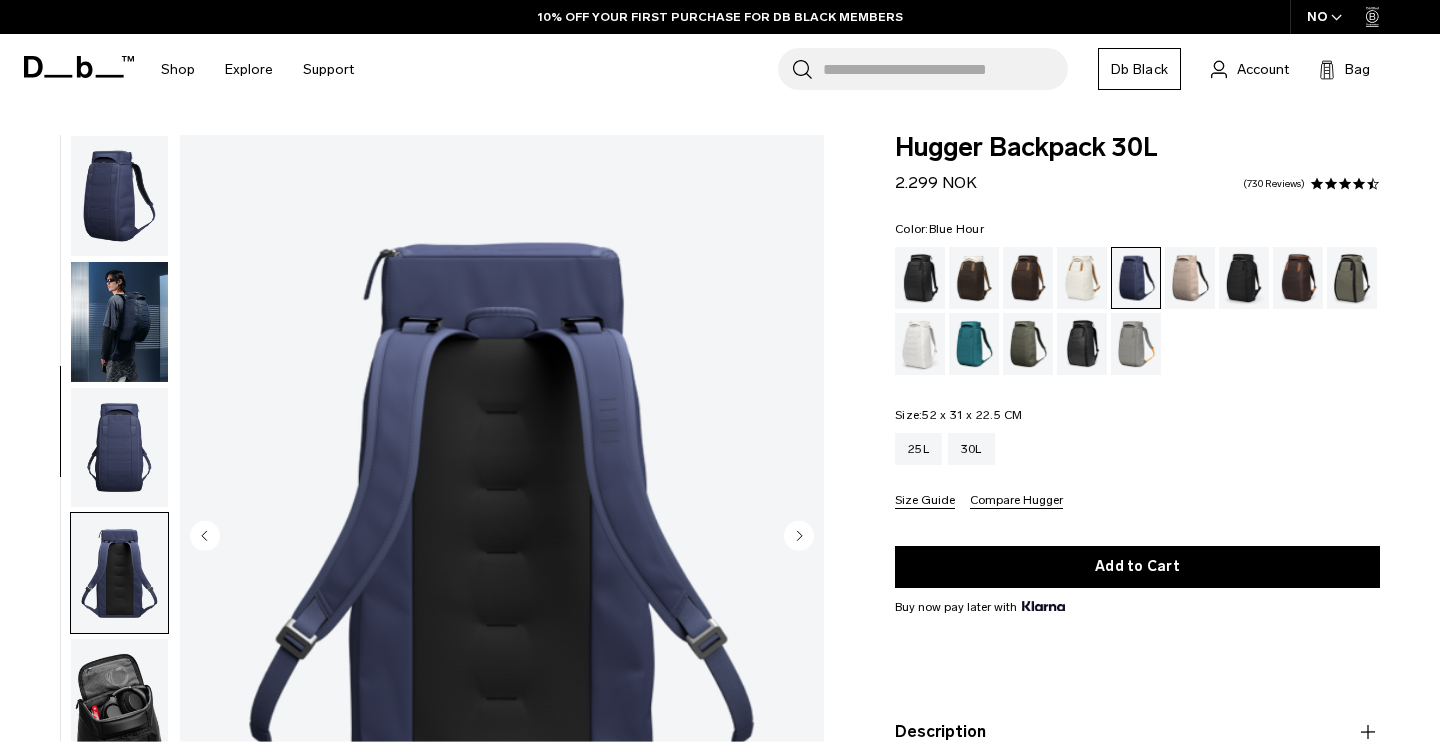 scroll, scrollTop: 382, scrollLeft: 0, axis: vertical 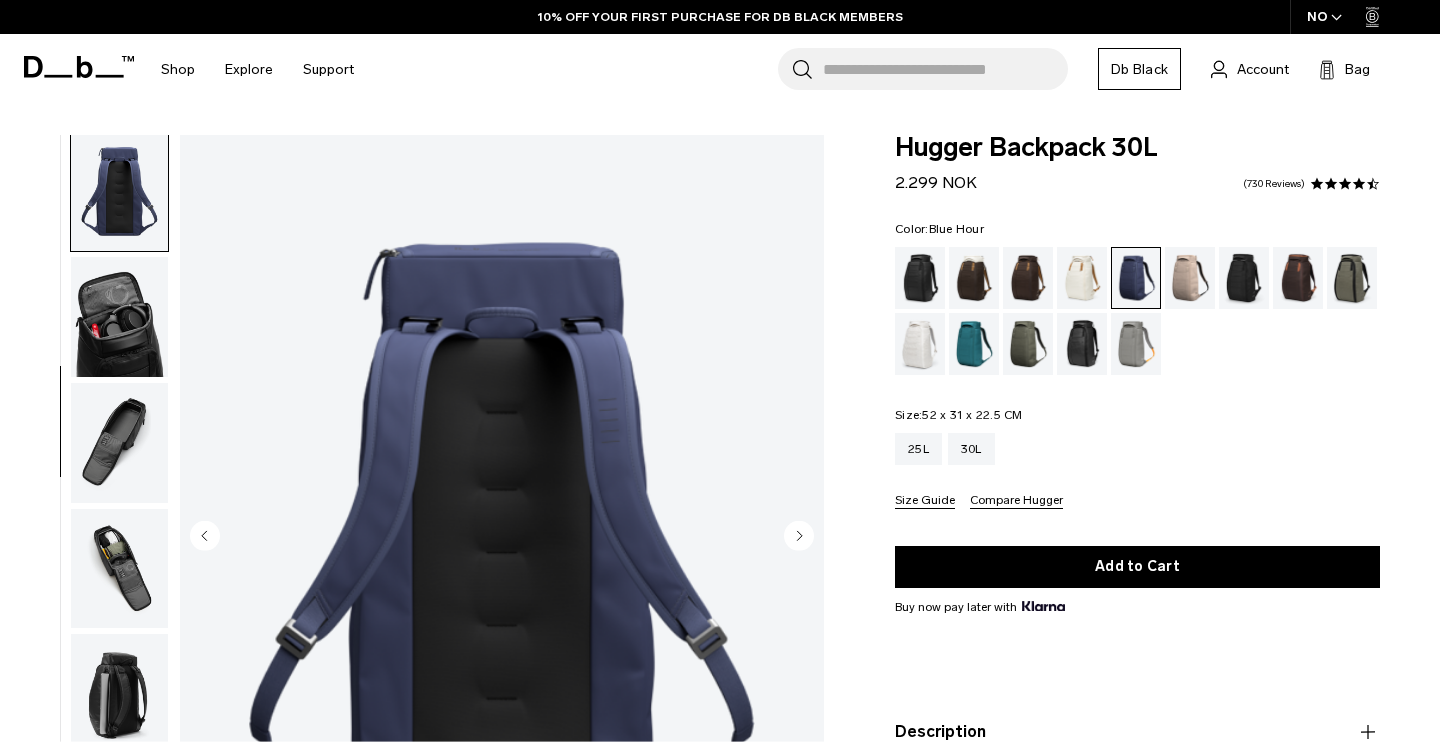 click at bounding box center [119, 443] 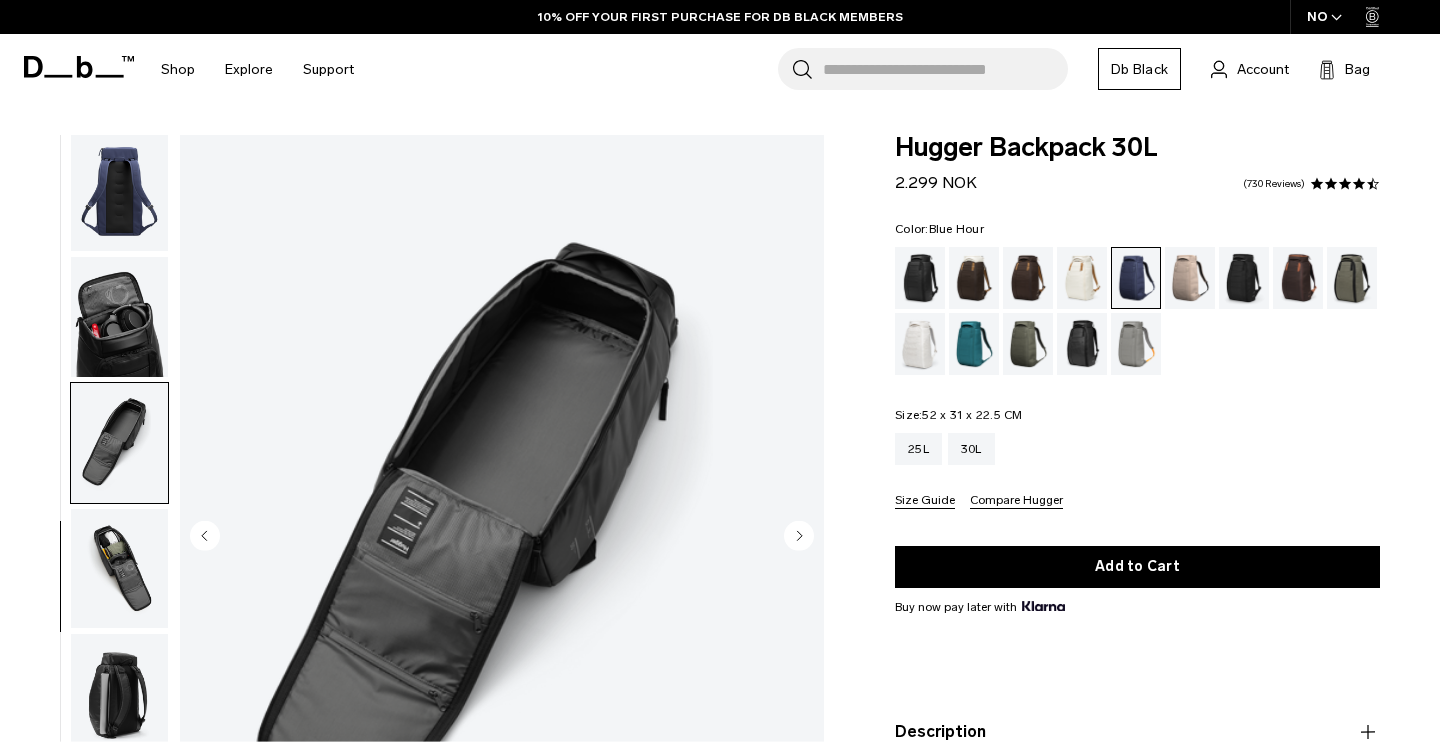 scroll, scrollTop: 464, scrollLeft: 0, axis: vertical 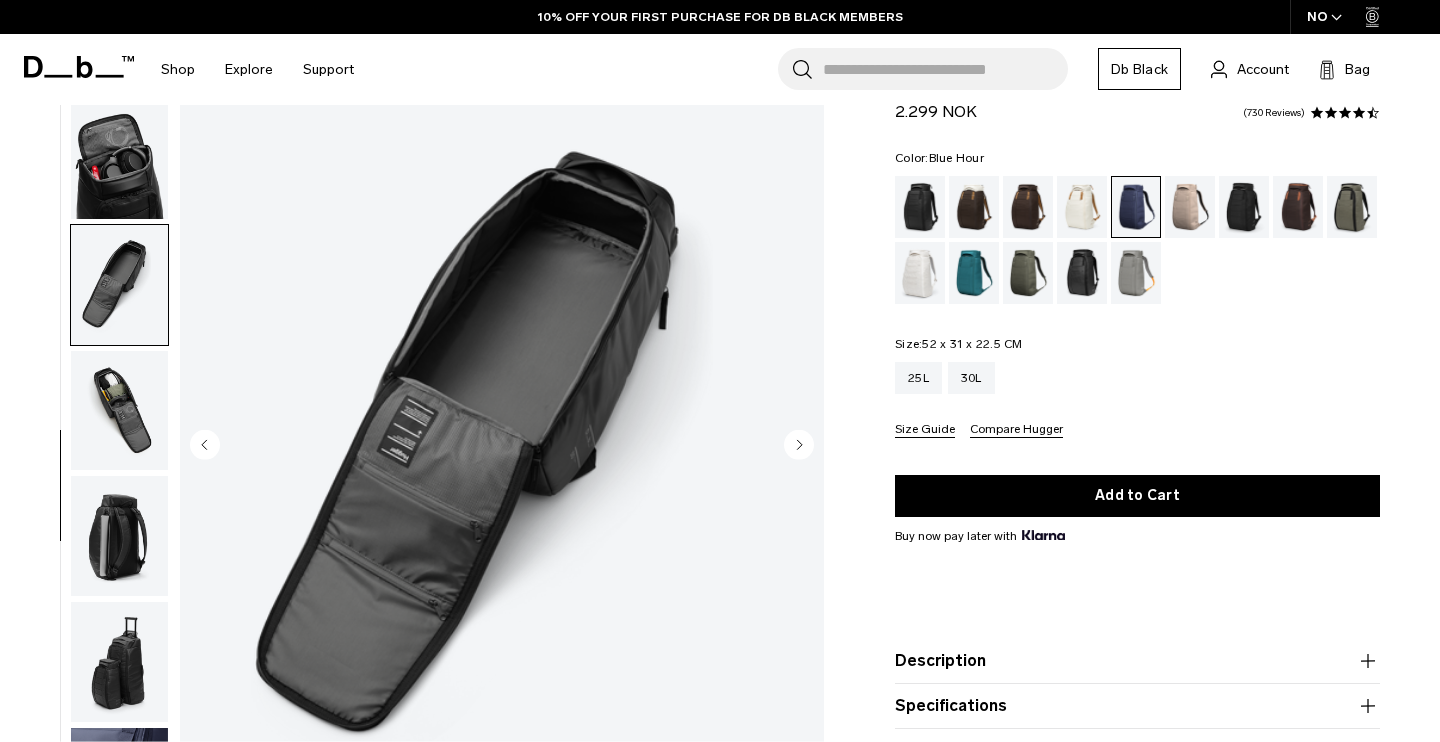 click at bounding box center [119, 411] 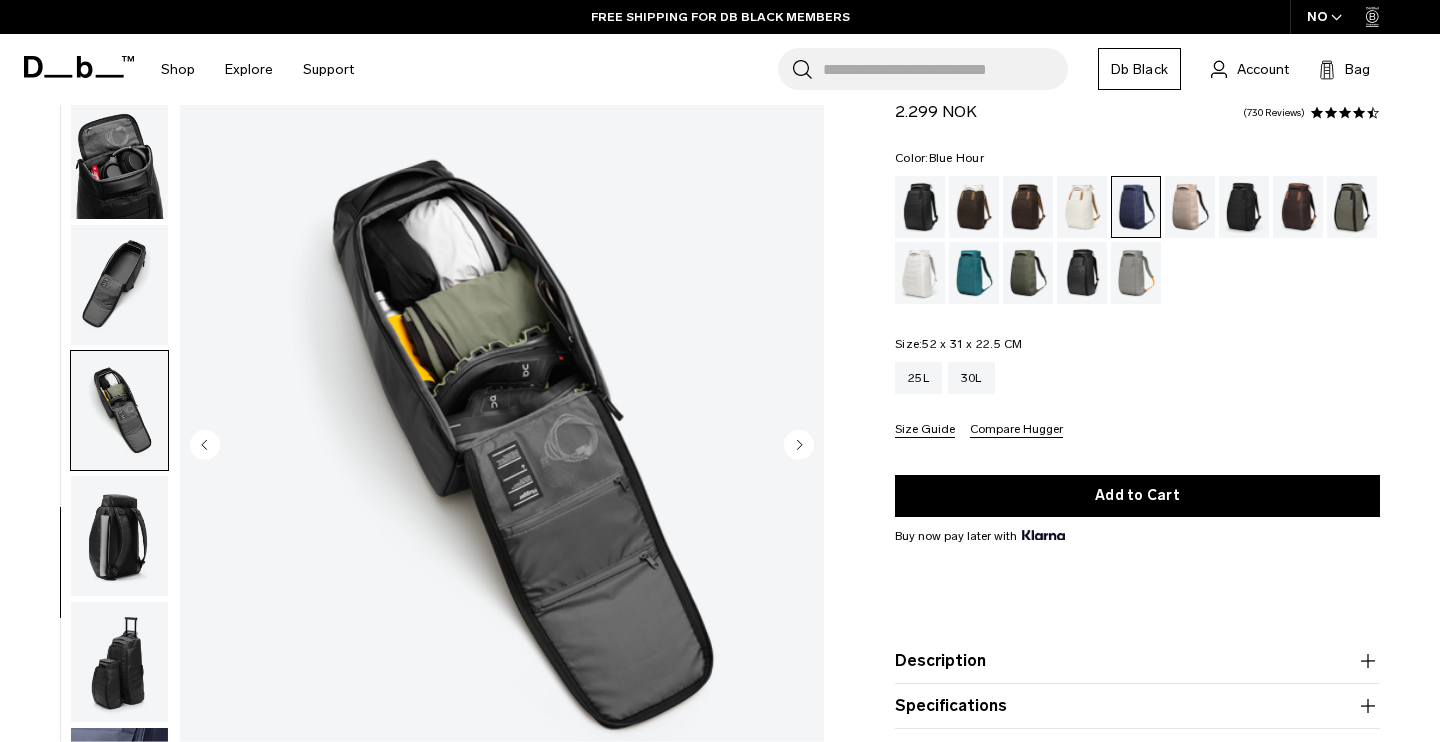 click at bounding box center (119, 536) 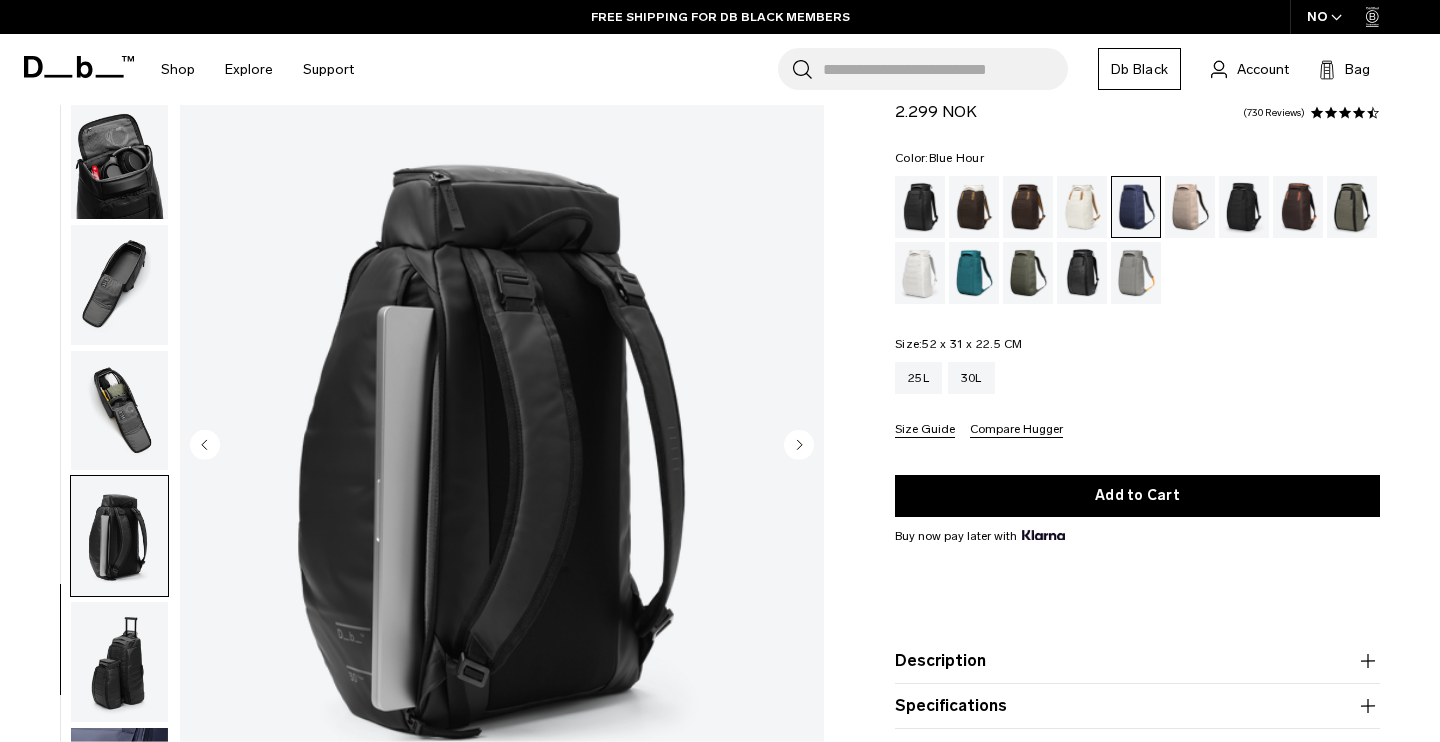 click at bounding box center [119, 662] 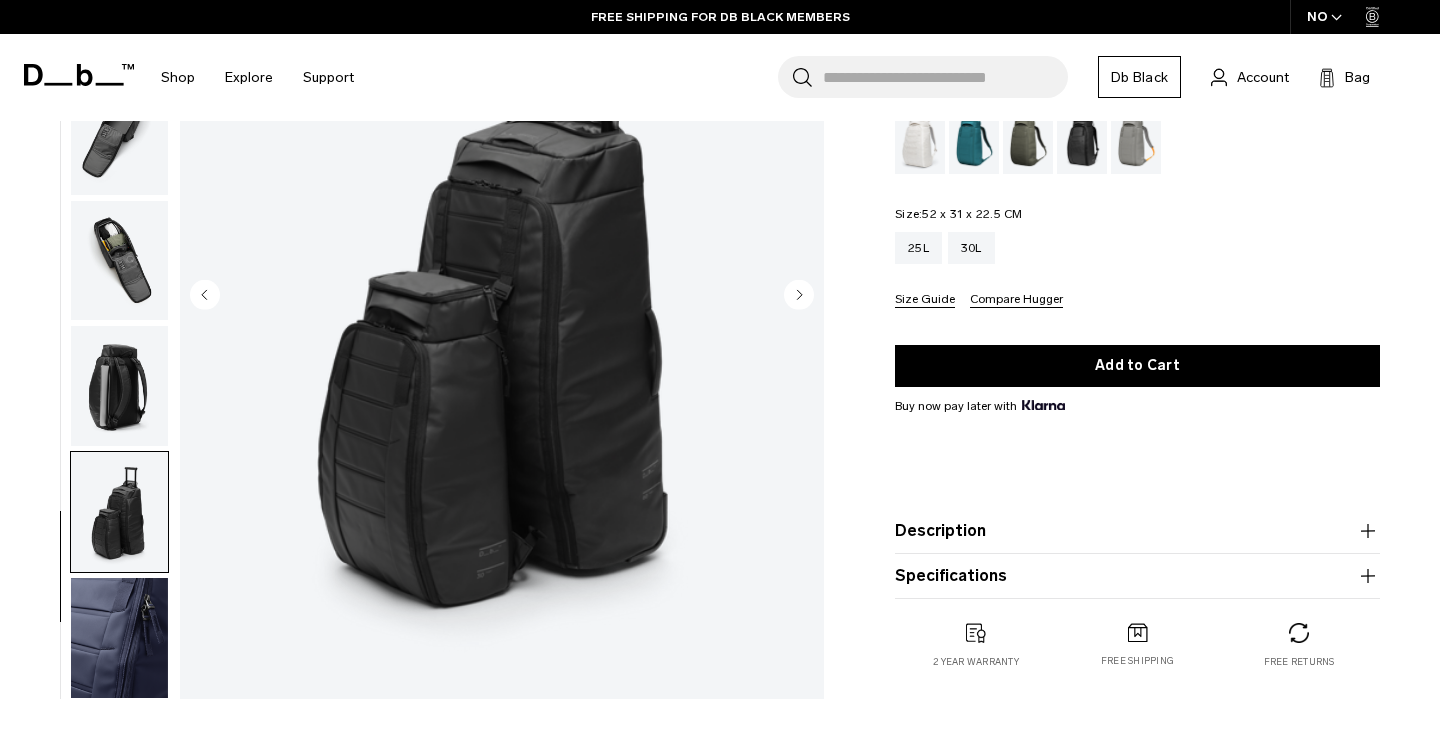 scroll, scrollTop: 260, scrollLeft: 0, axis: vertical 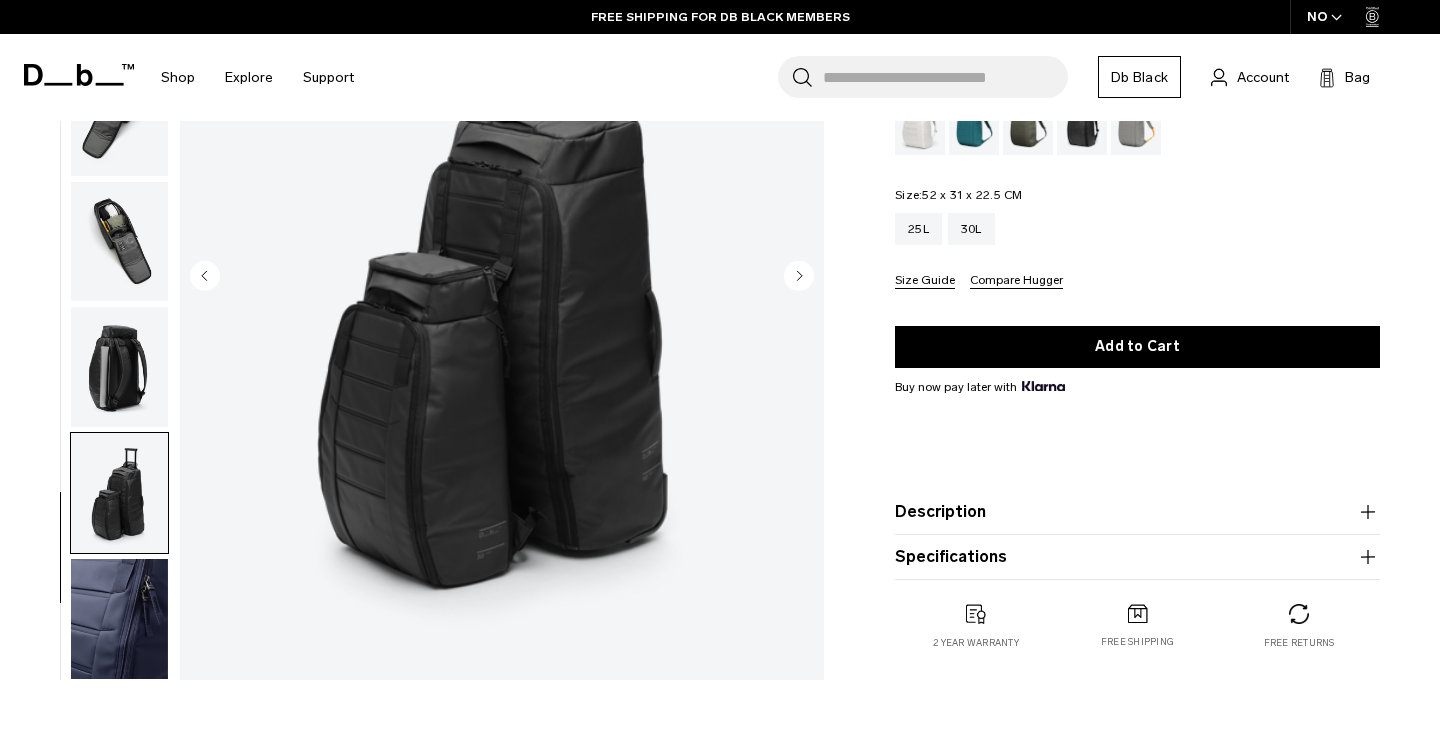 click at bounding box center (119, 619) 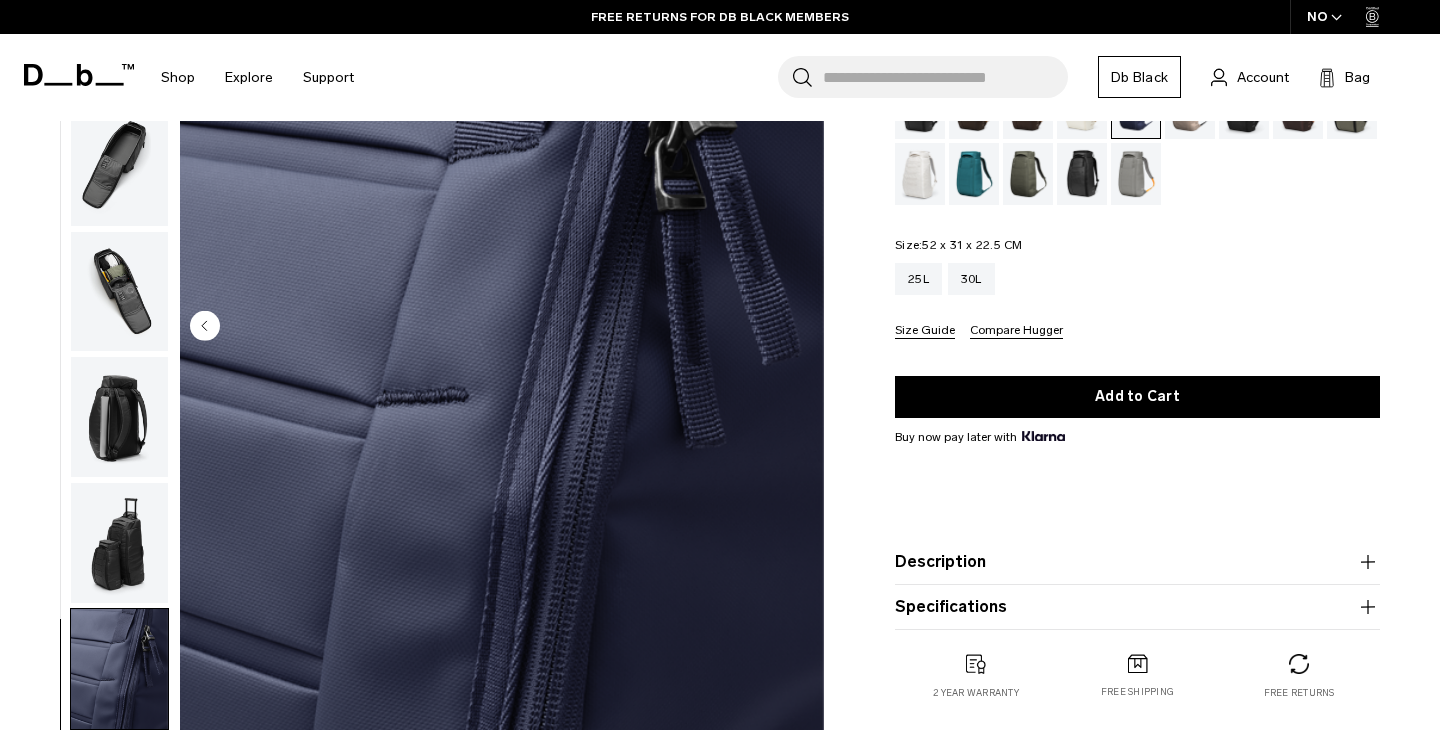 scroll, scrollTop: 373, scrollLeft: 0, axis: vertical 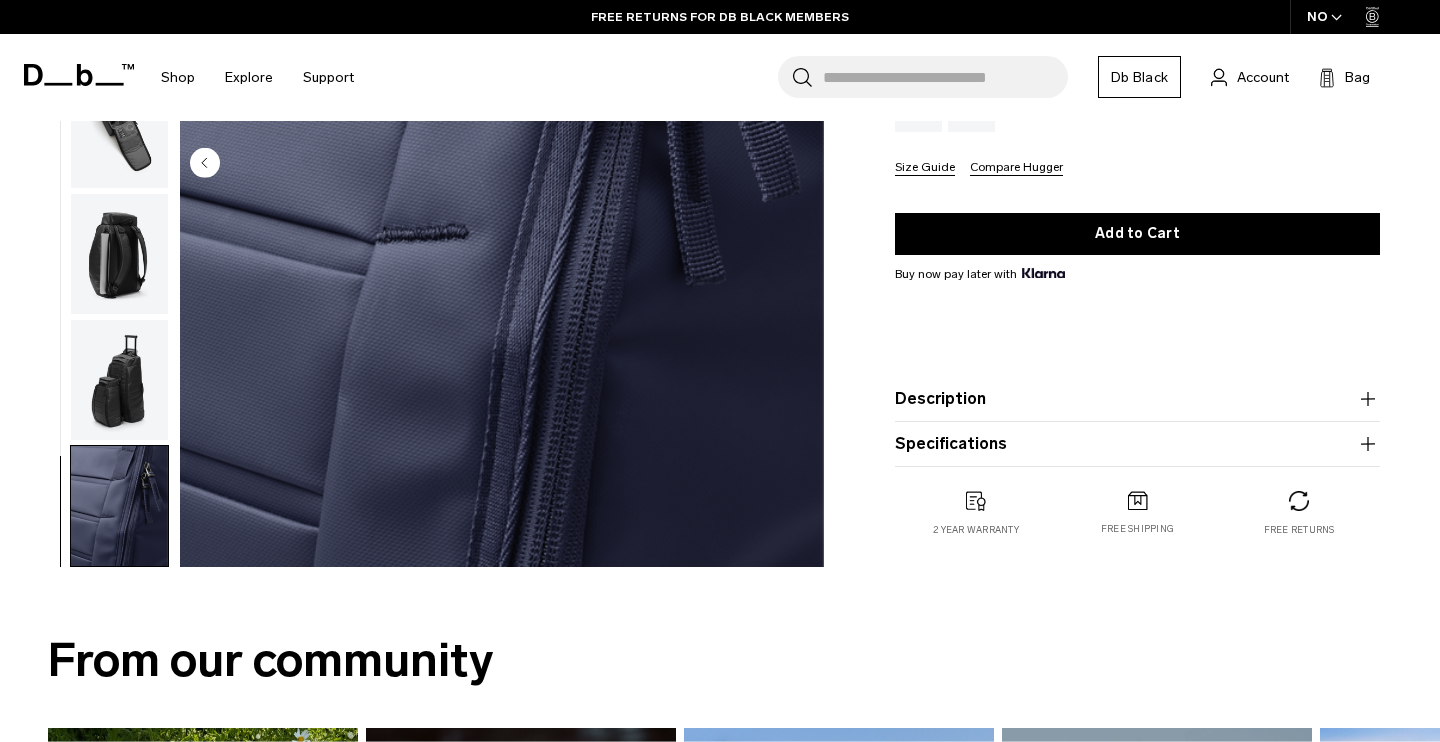 click on "Description" at bounding box center [1137, 399] 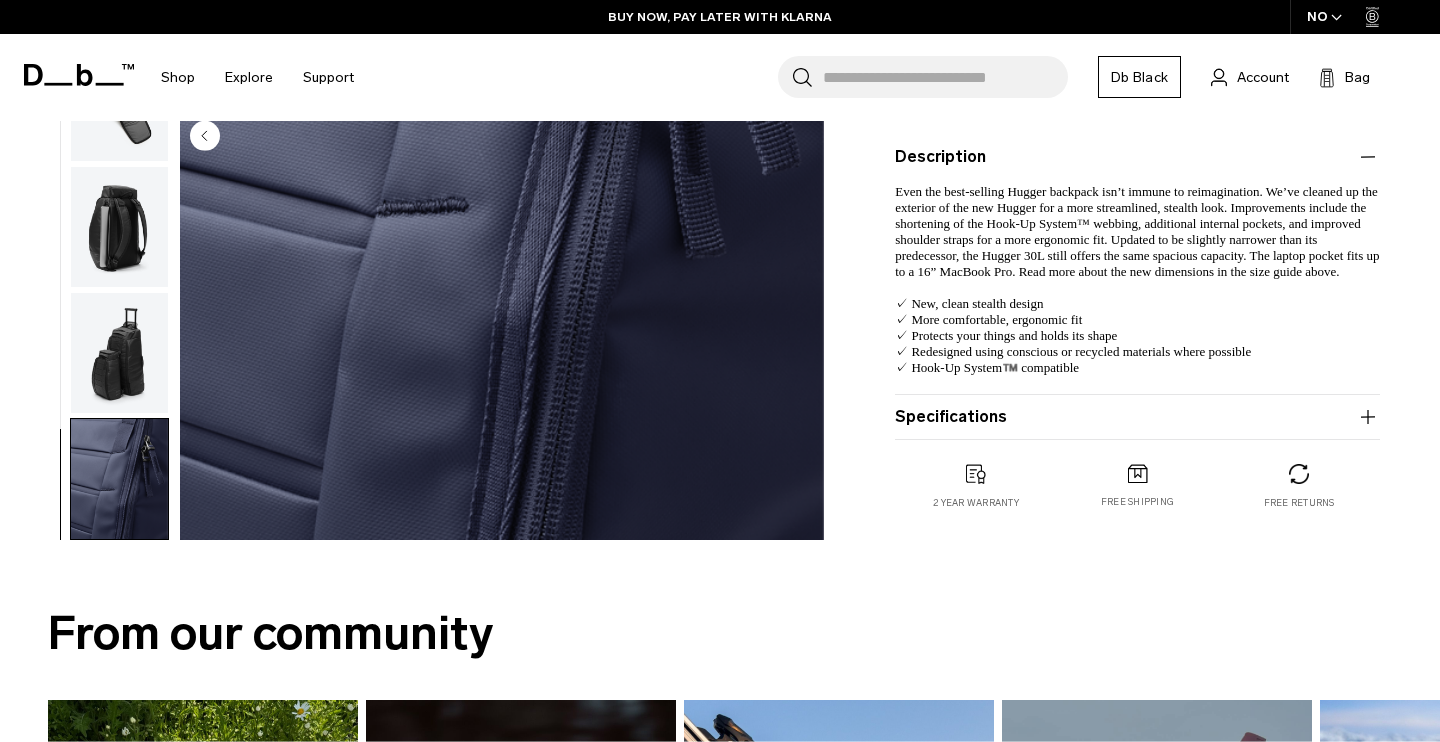 scroll, scrollTop: 600, scrollLeft: 0, axis: vertical 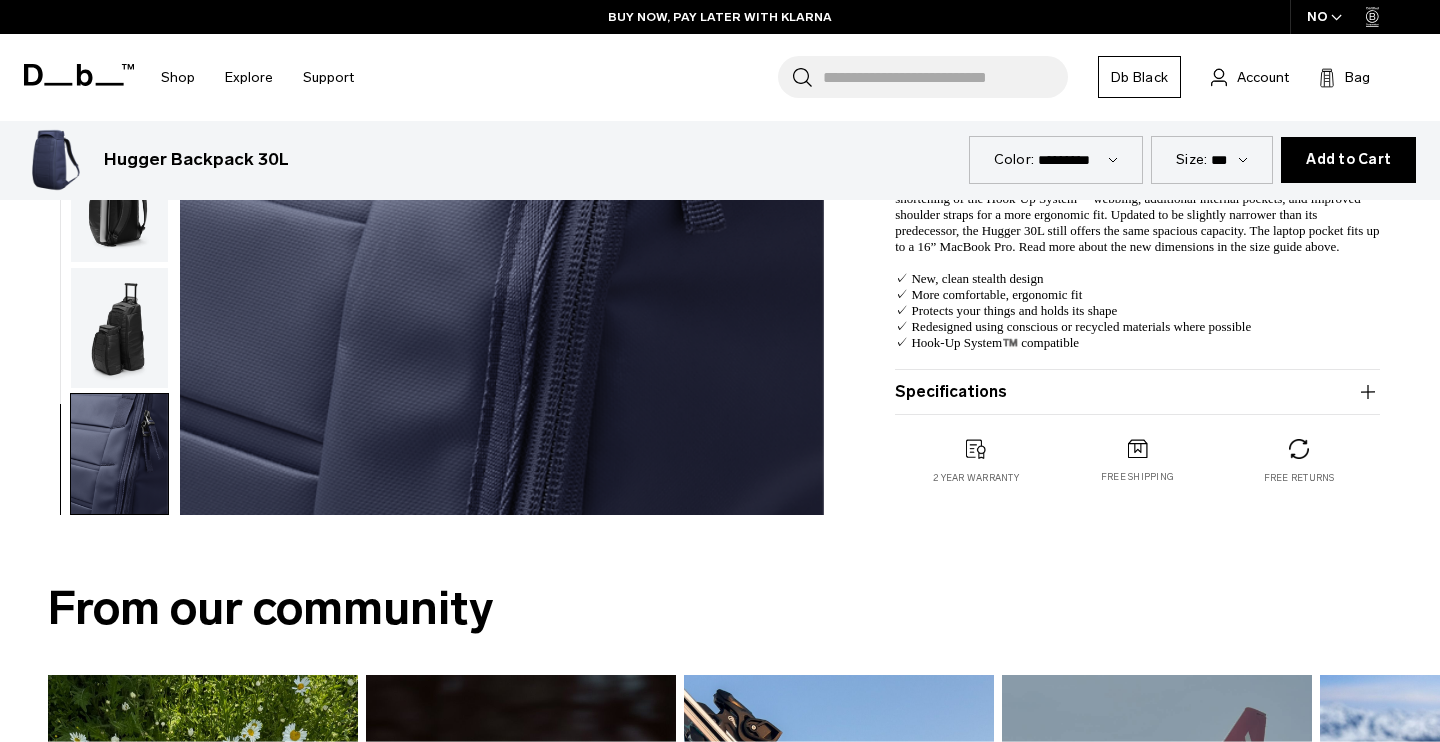 click on "Specifications" at bounding box center [1137, 392] 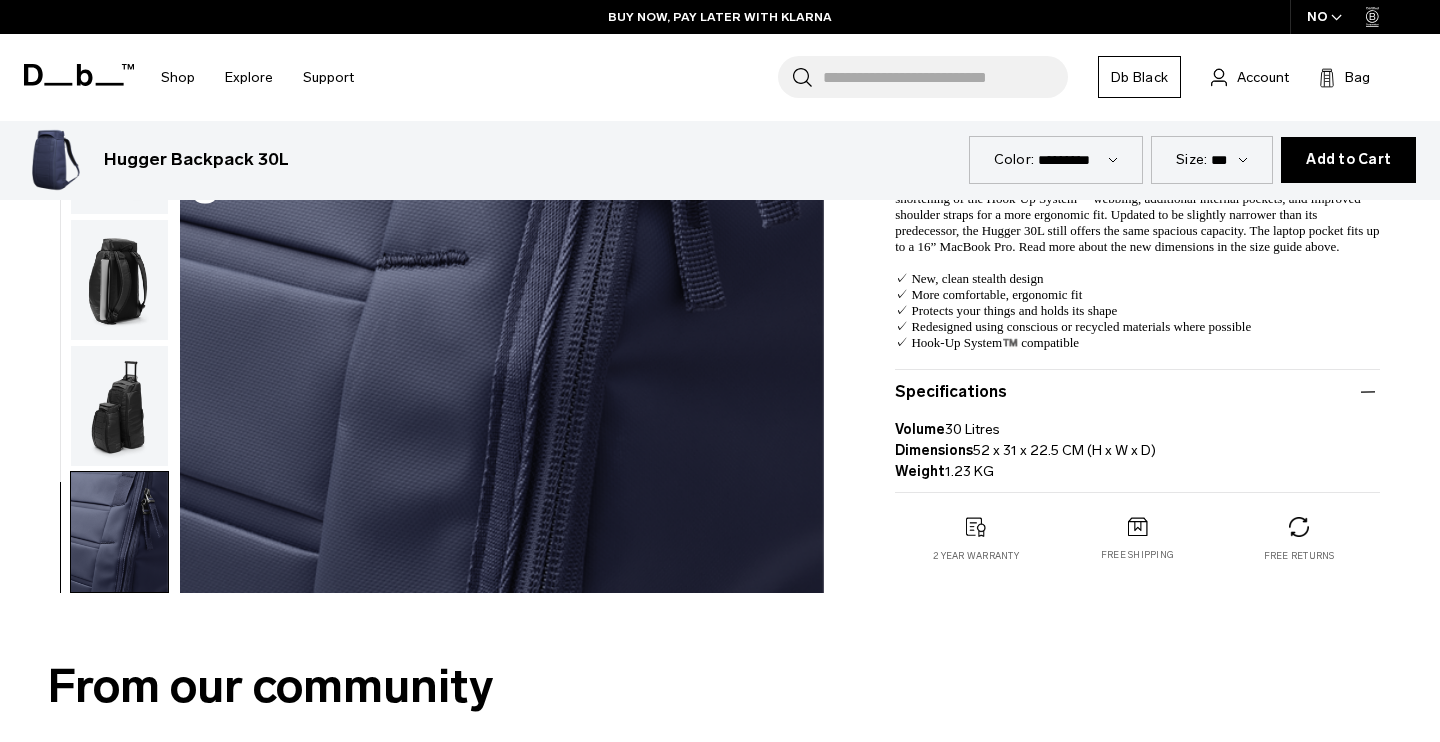 click on "Specifications" at bounding box center (1137, 392) 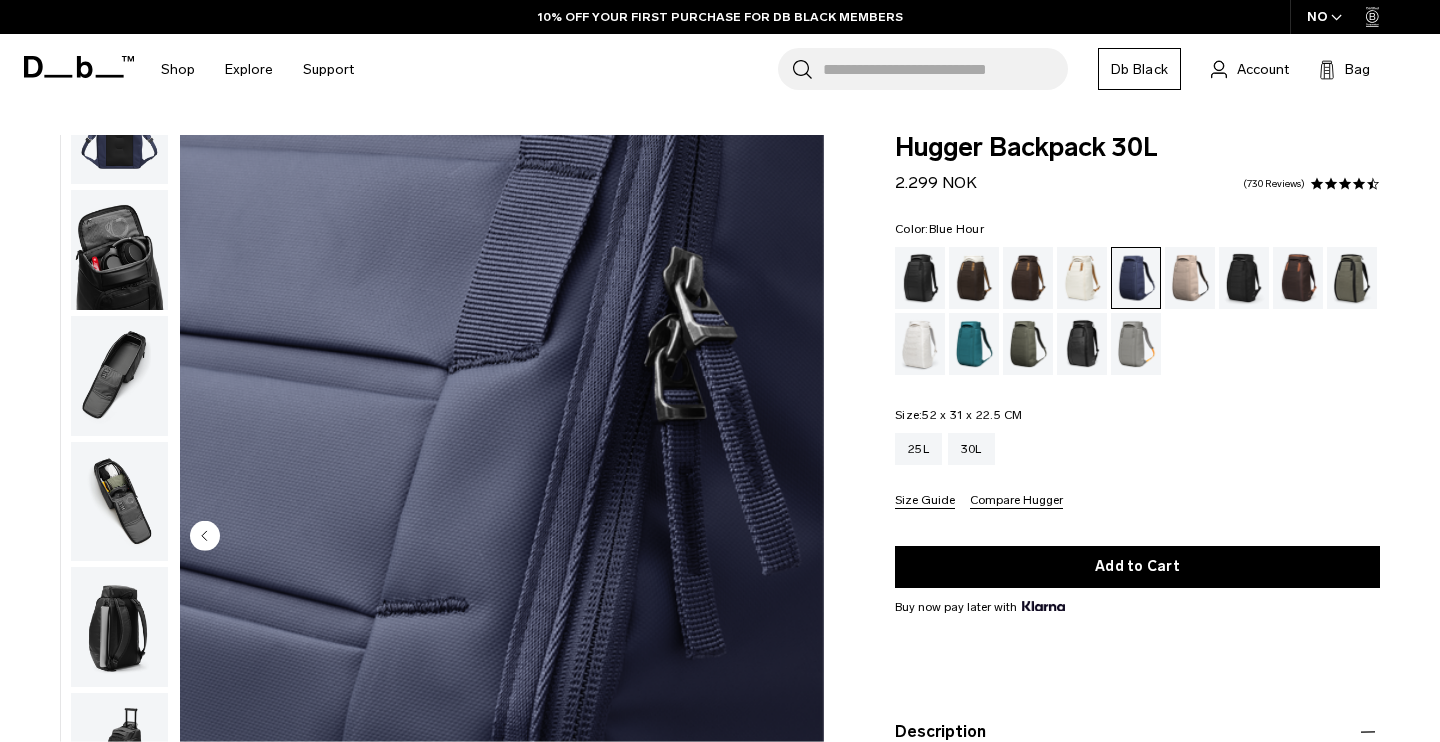 scroll, scrollTop: 0, scrollLeft: 0, axis: both 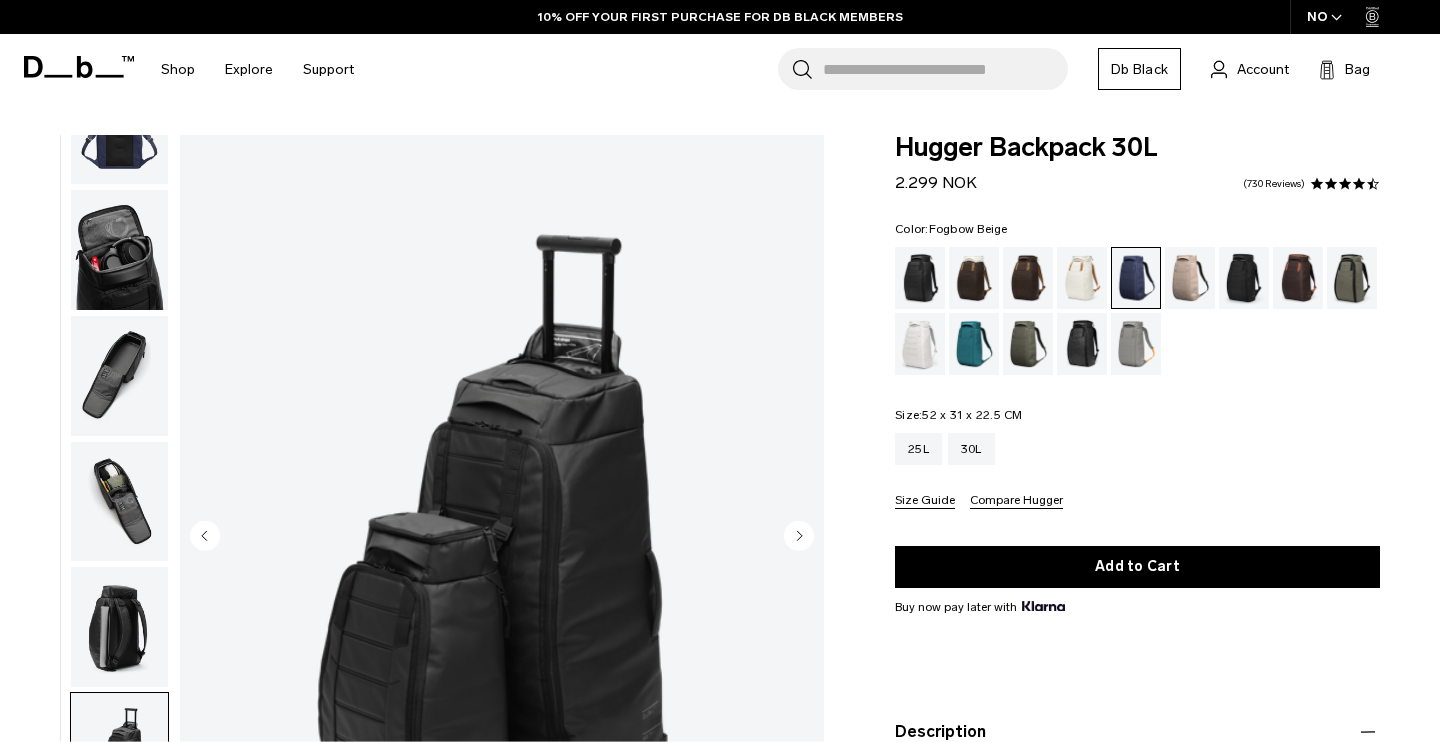 click at bounding box center [1190, 278] 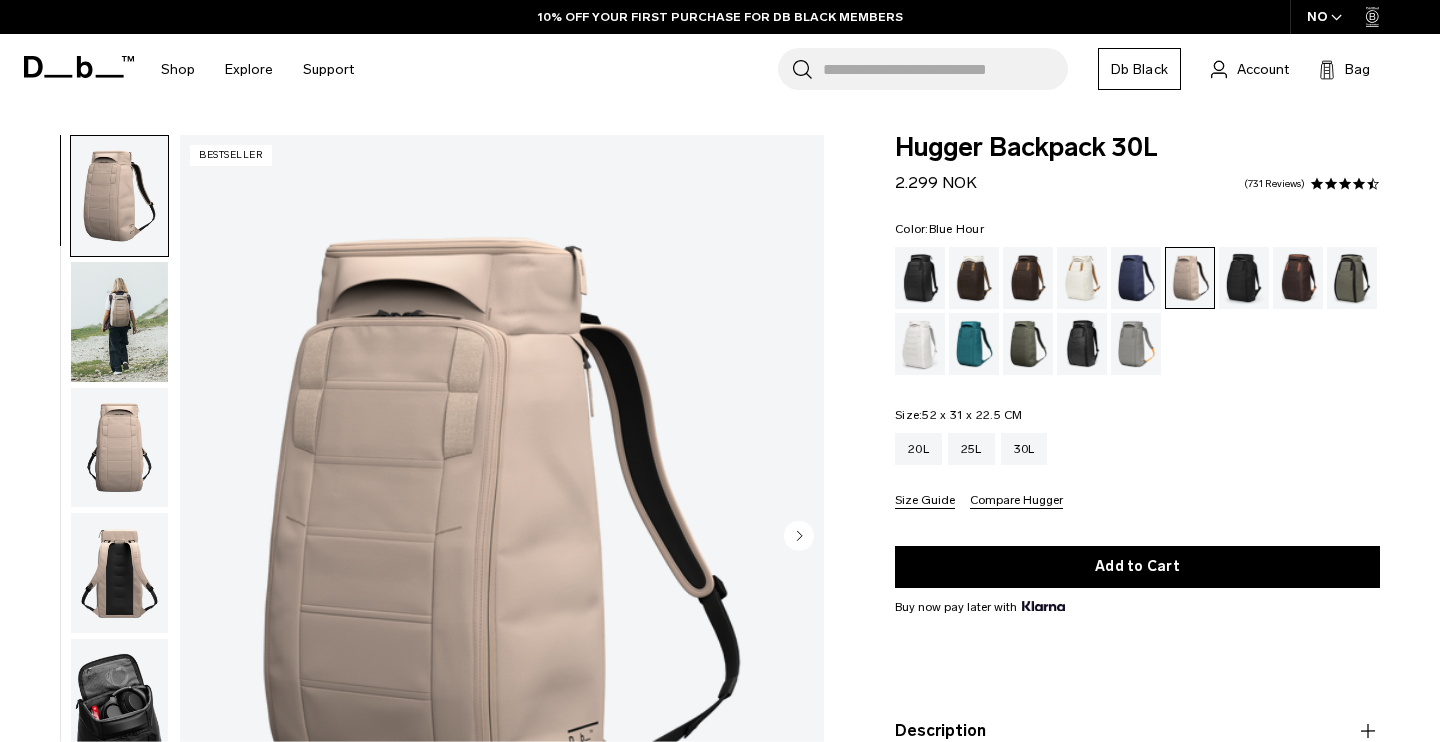 drag, startPoint x: 0, startPoint y: 0, endPoint x: 1130, endPoint y: 268, distance: 1161.3458 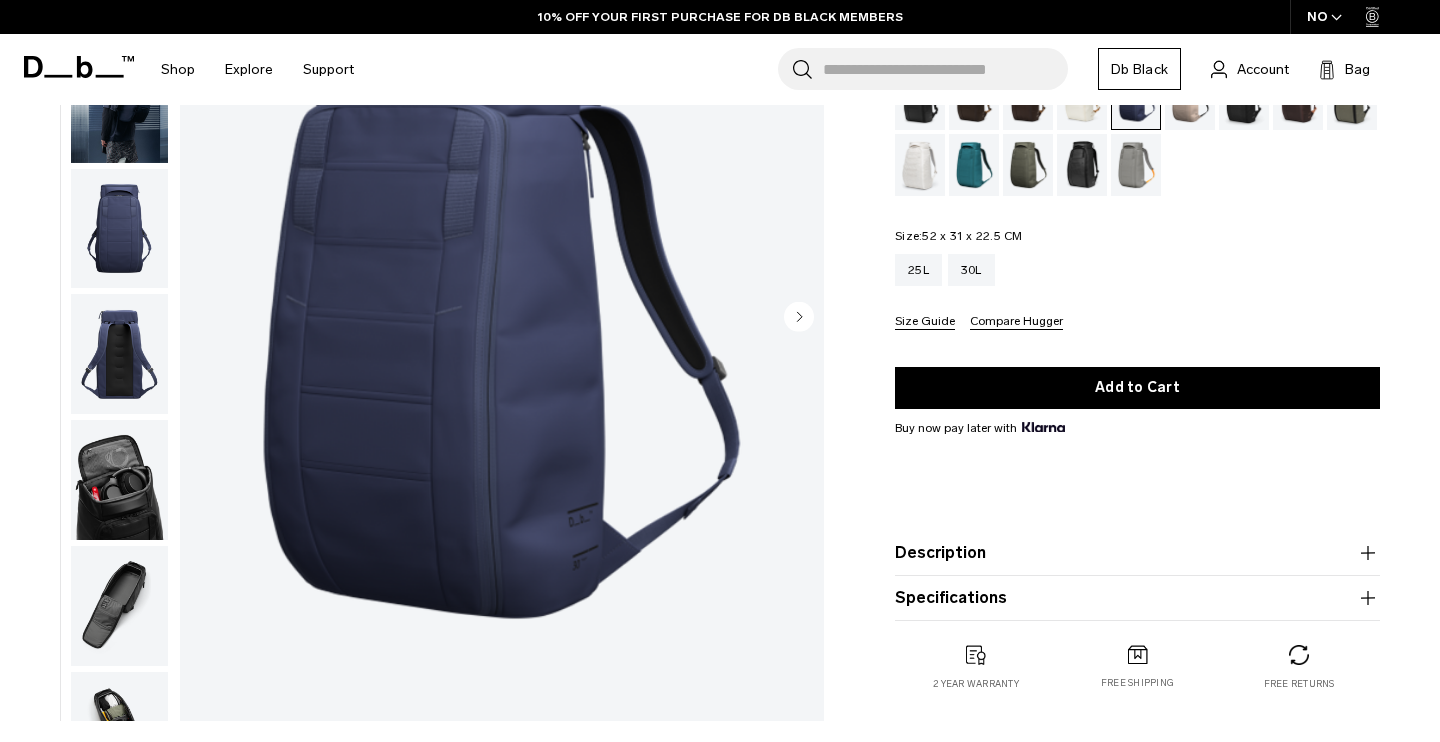 scroll, scrollTop: 219, scrollLeft: 0, axis: vertical 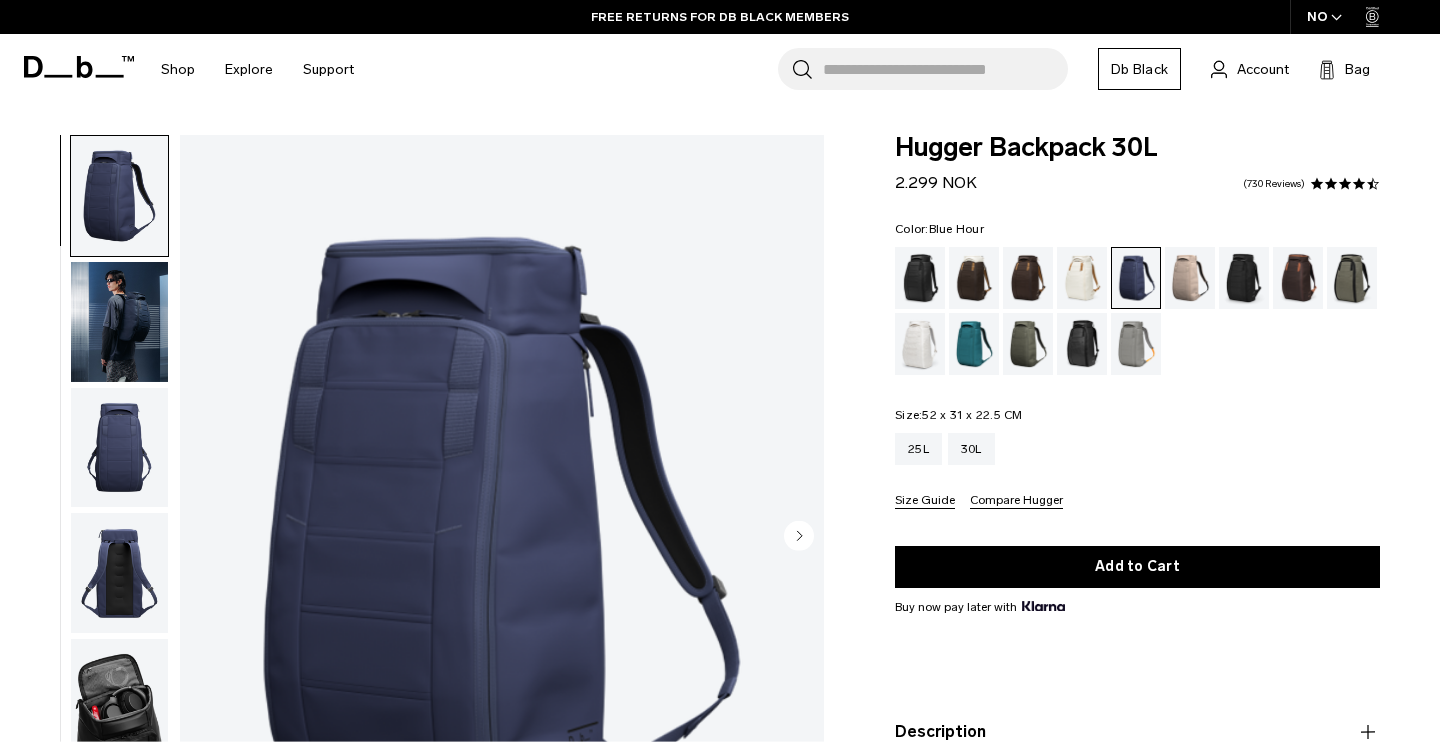 click at bounding box center (119, 322) 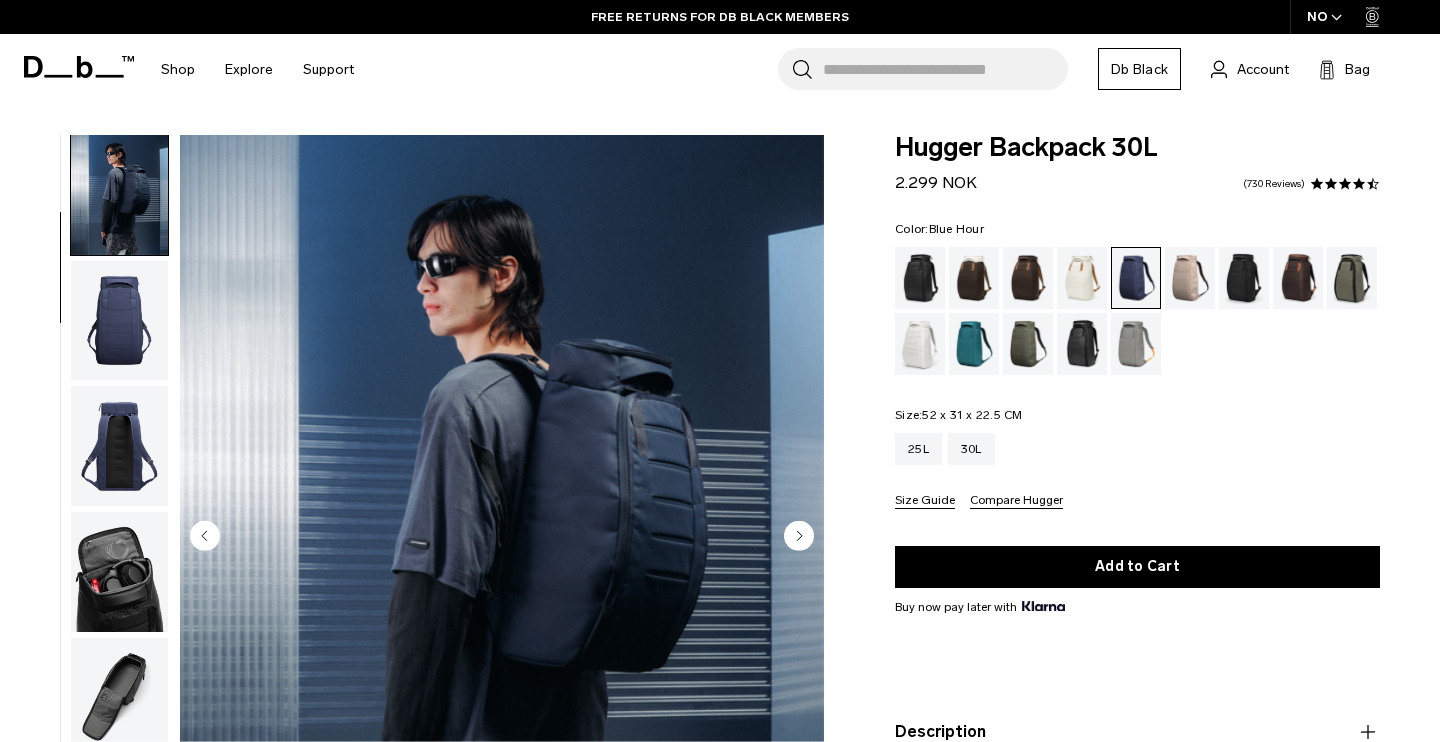 click at bounding box center (502, 537) 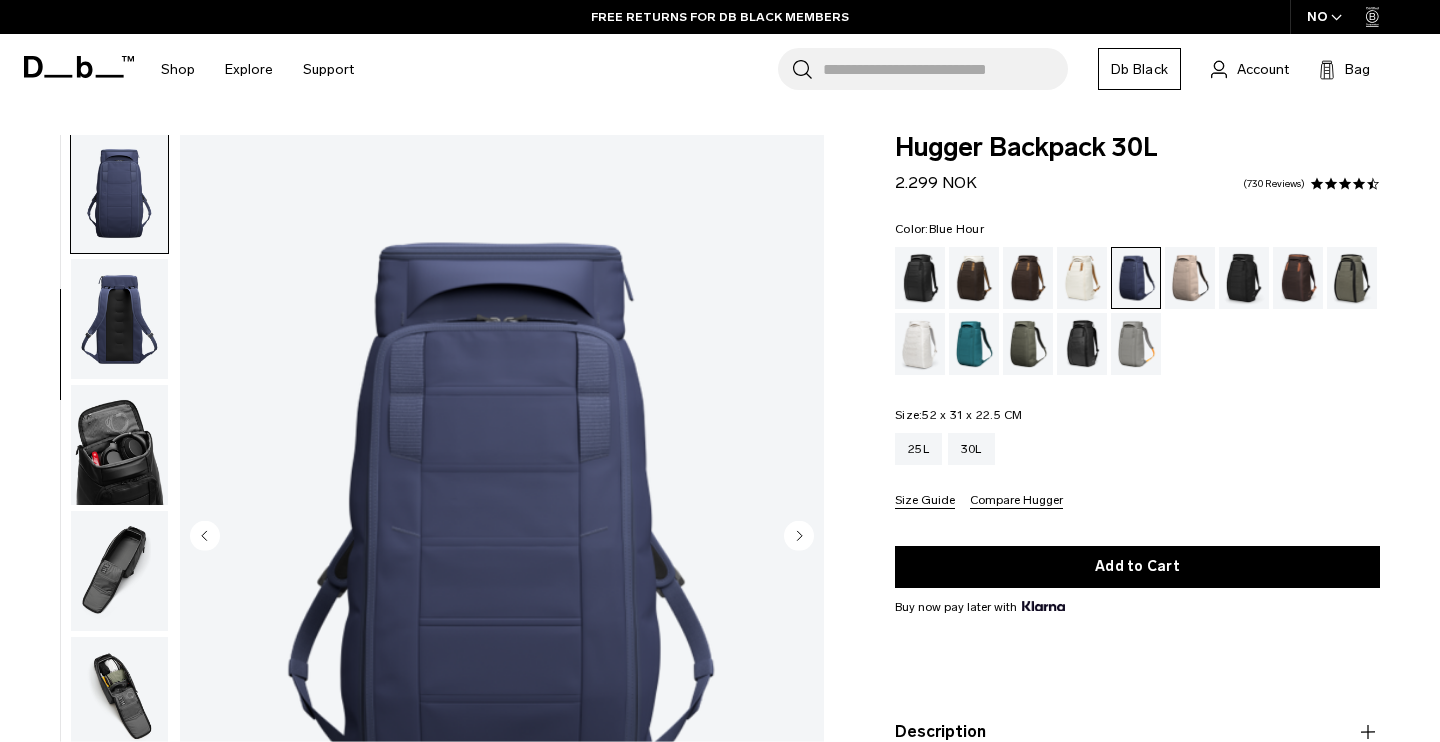 scroll, scrollTop: 255, scrollLeft: 0, axis: vertical 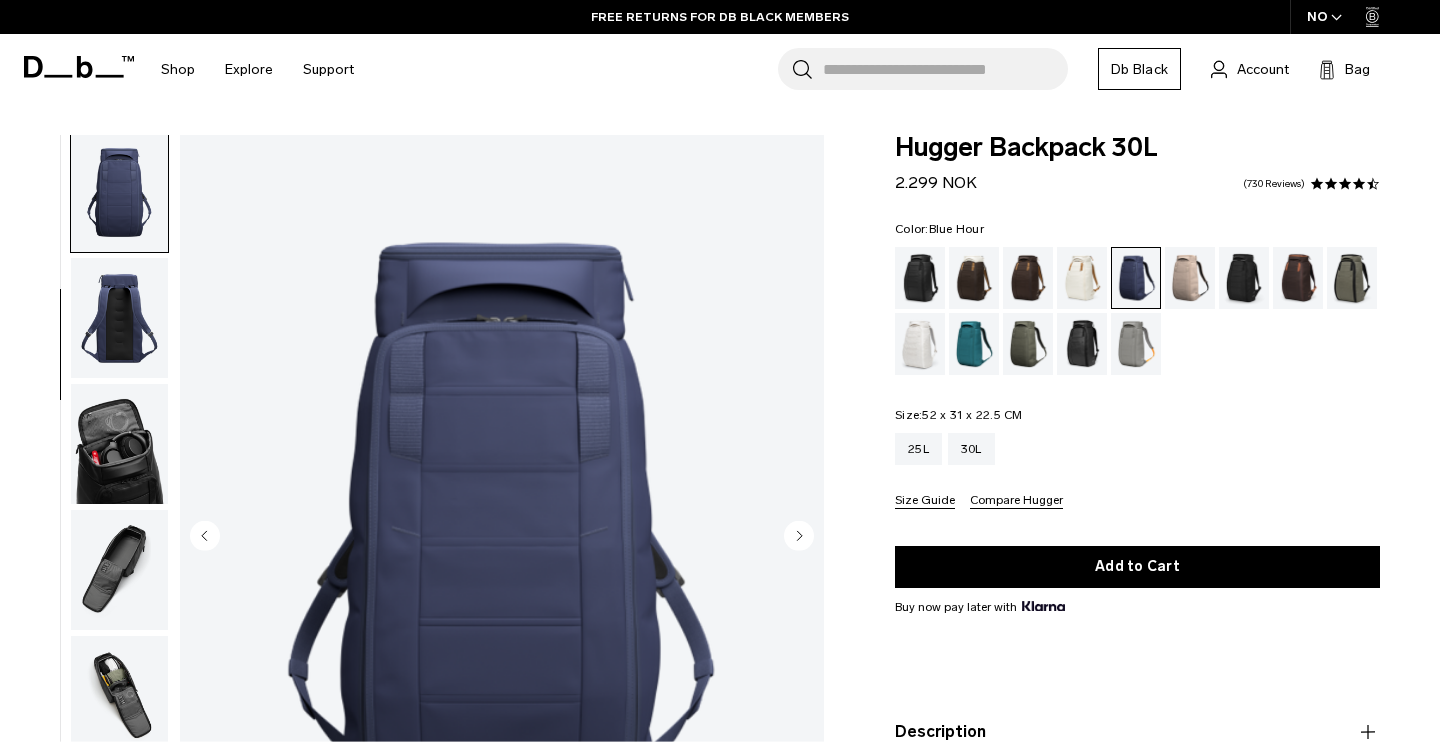 click at bounding box center [119, 444] 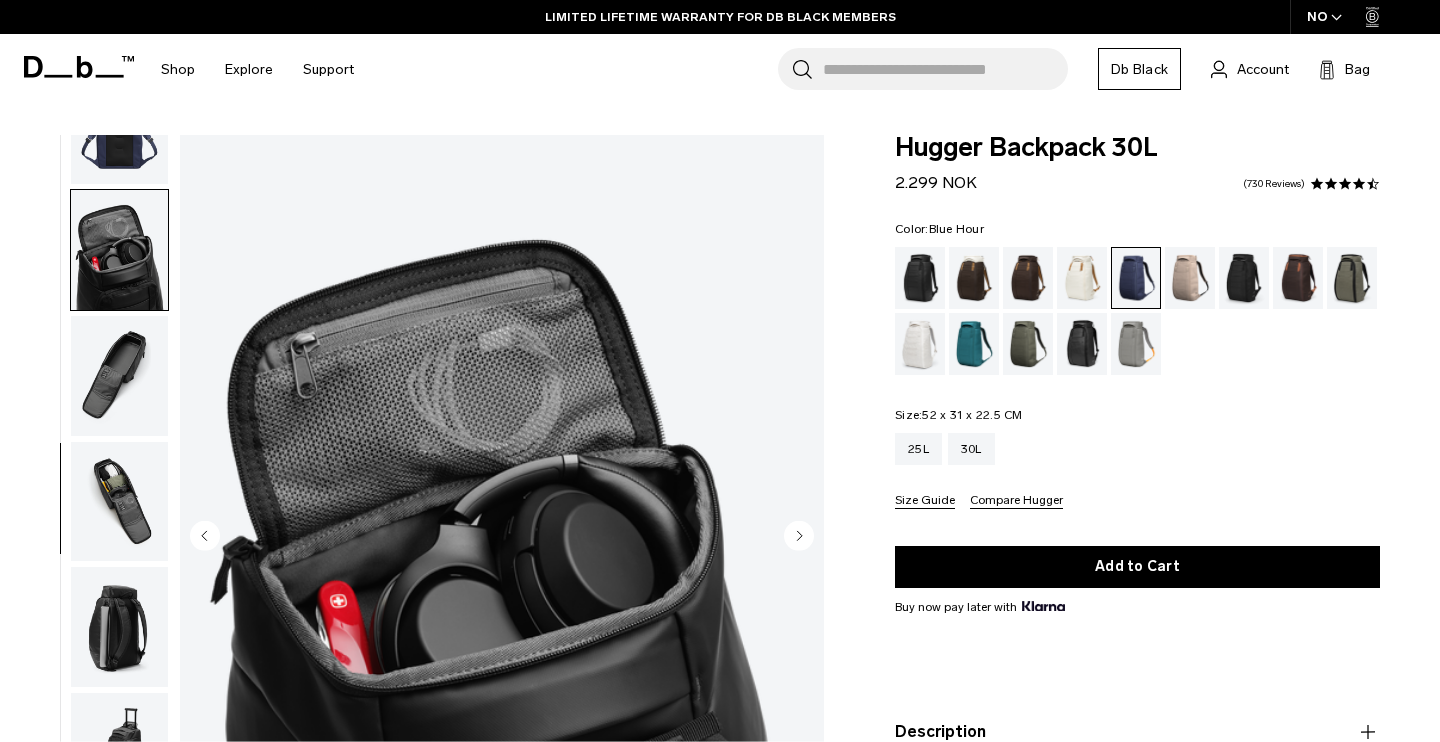 scroll, scrollTop: 464, scrollLeft: 0, axis: vertical 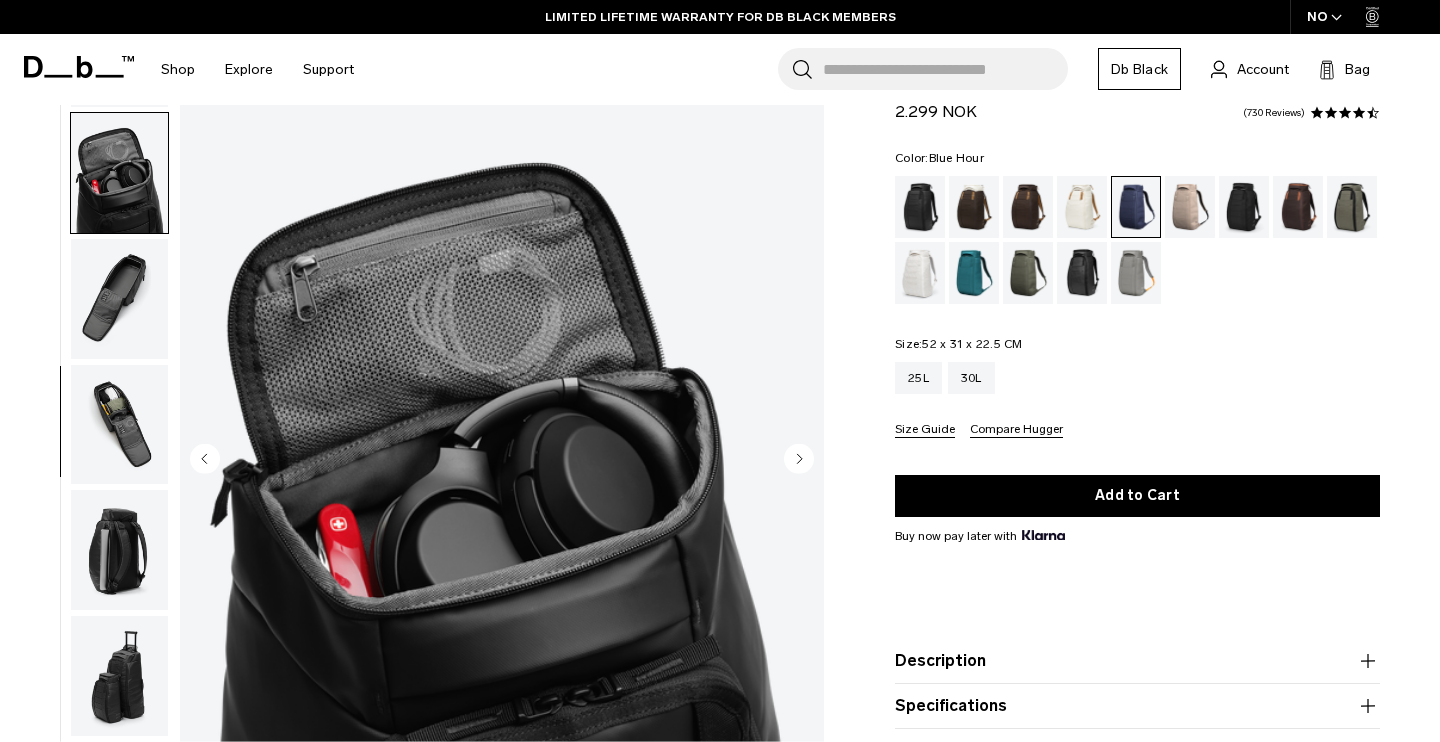 click at bounding box center [119, 299] 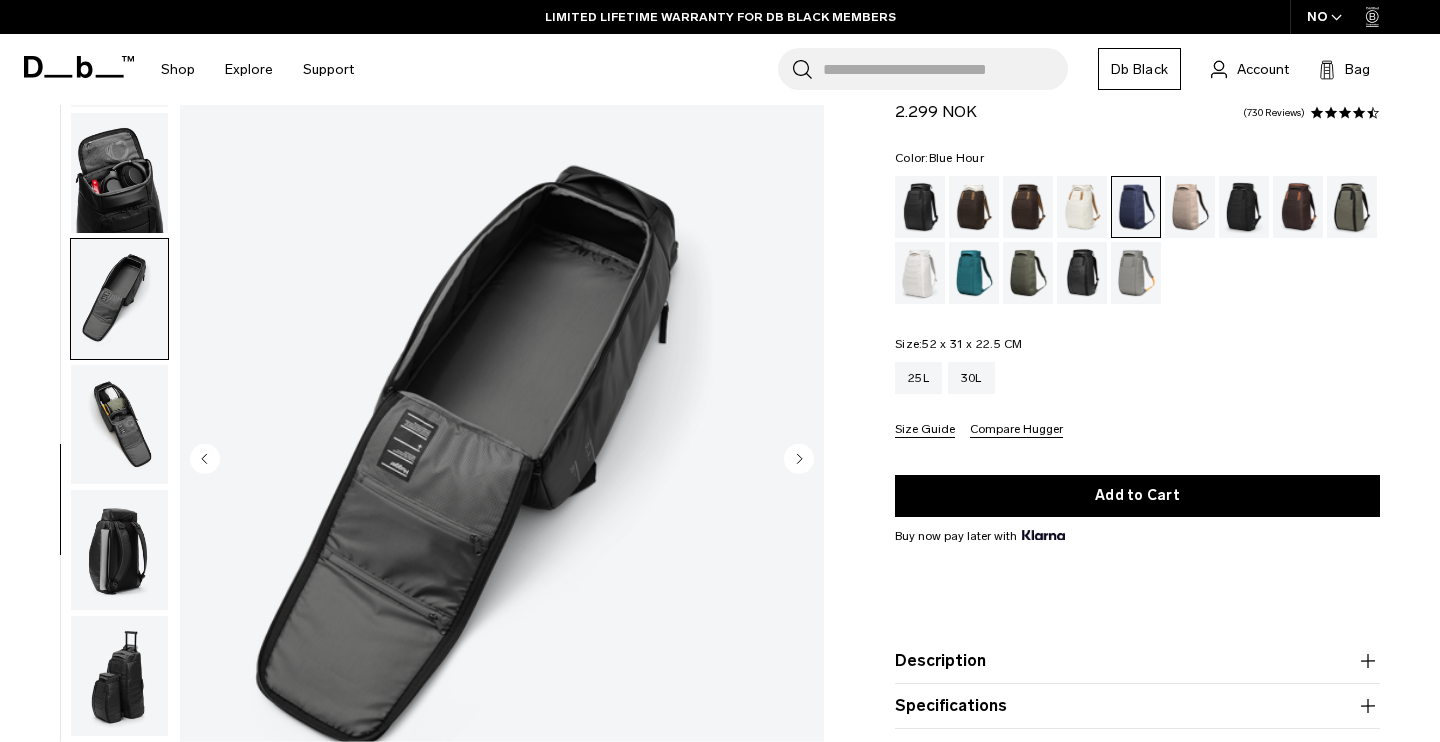 click at bounding box center [119, 425] 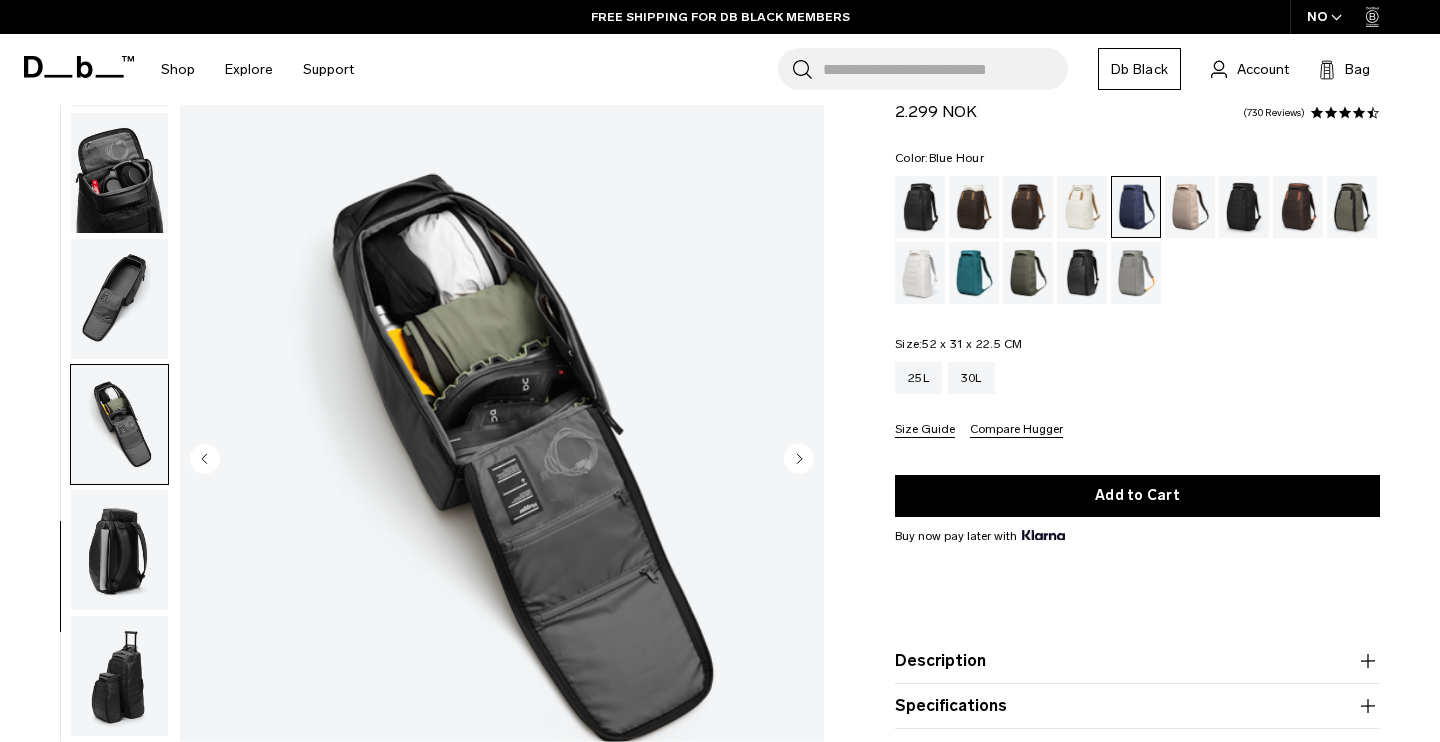 click at bounding box center (1136, 207) 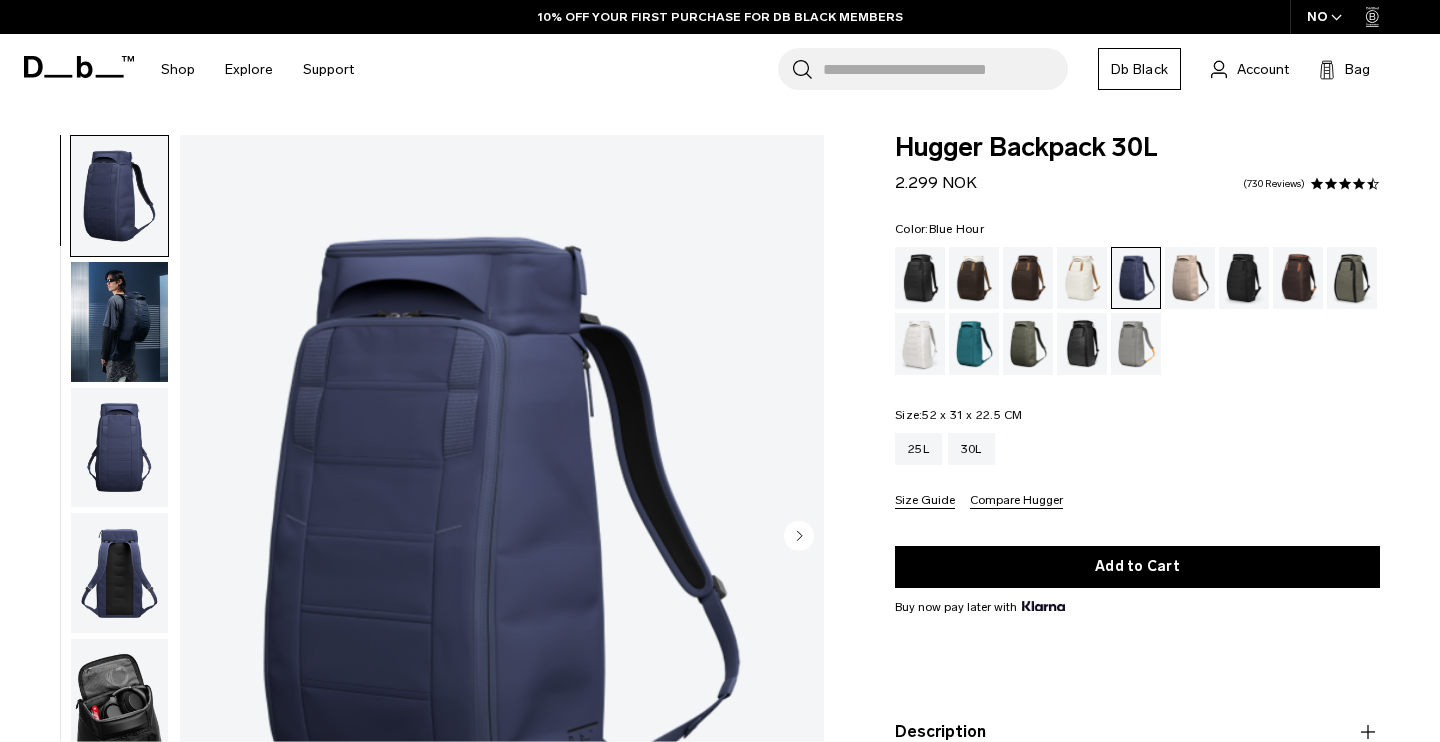 scroll, scrollTop: 0, scrollLeft: 0, axis: both 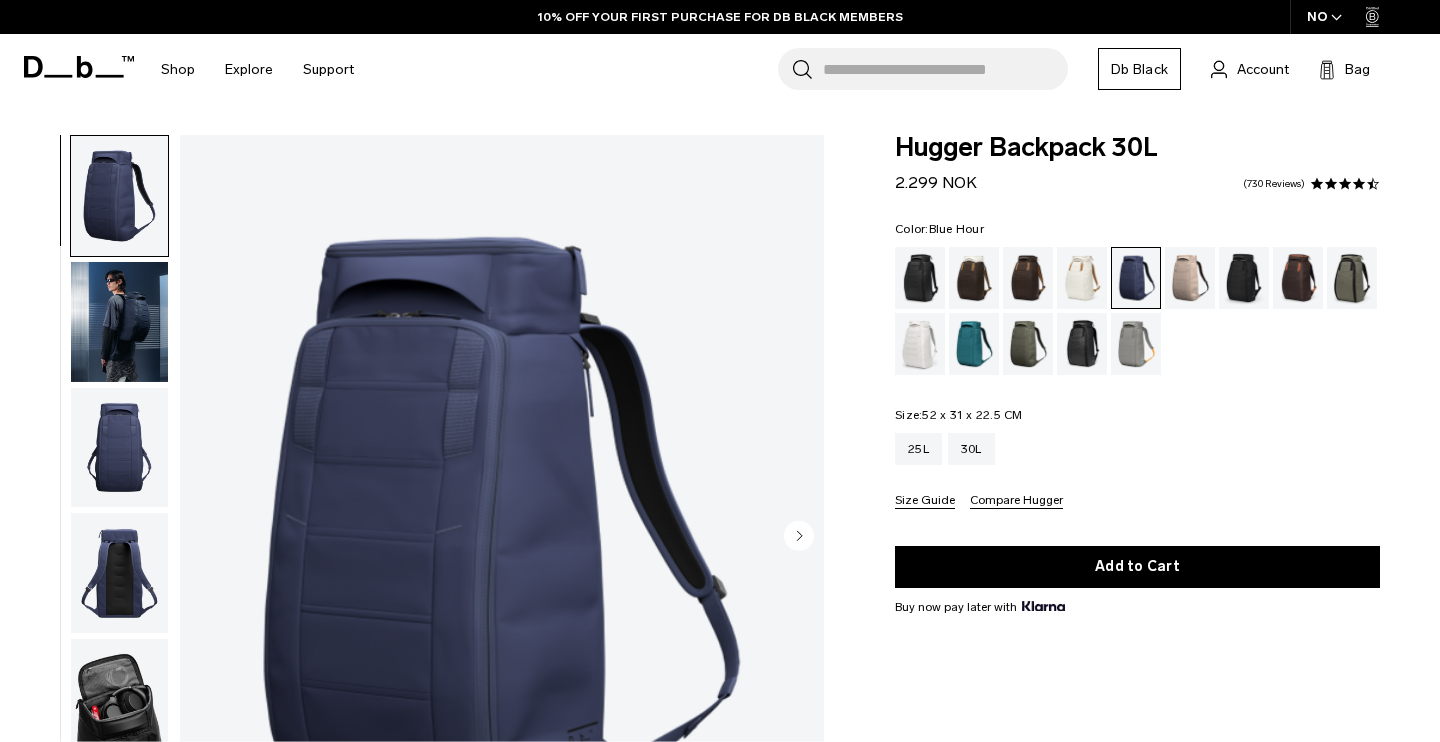 click at bounding box center (119, 322) 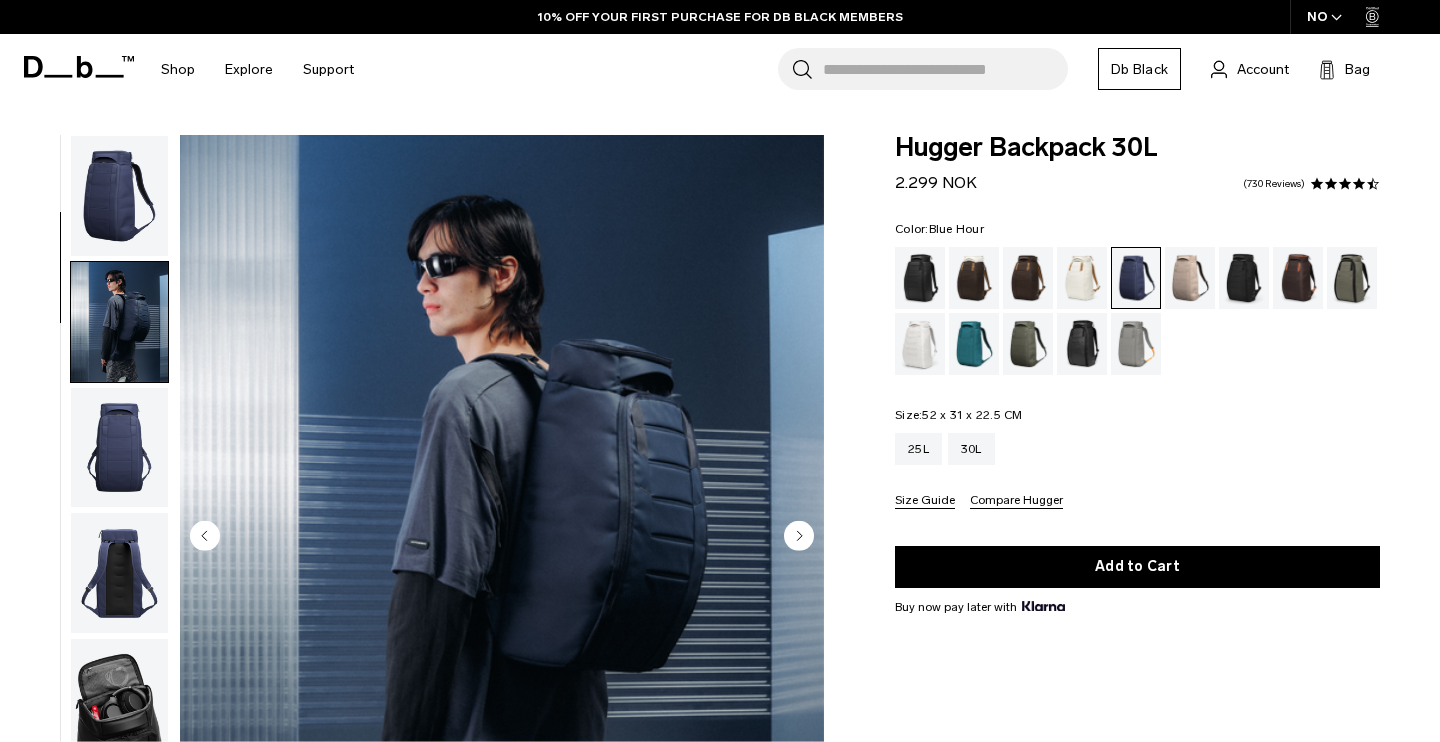 scroll, scrollTop: 127, scrollLeft: 0, axis: vertical 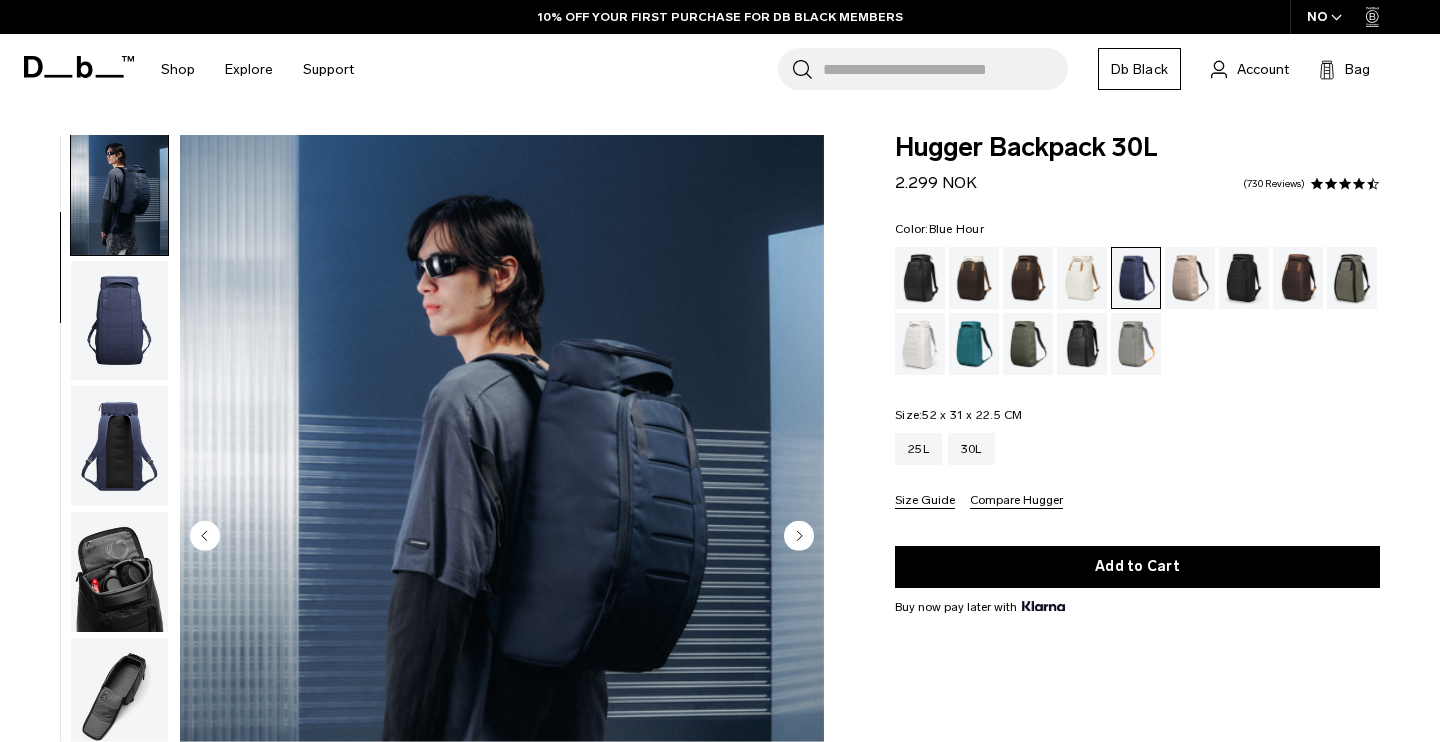 click at bounding box center (119, 446) 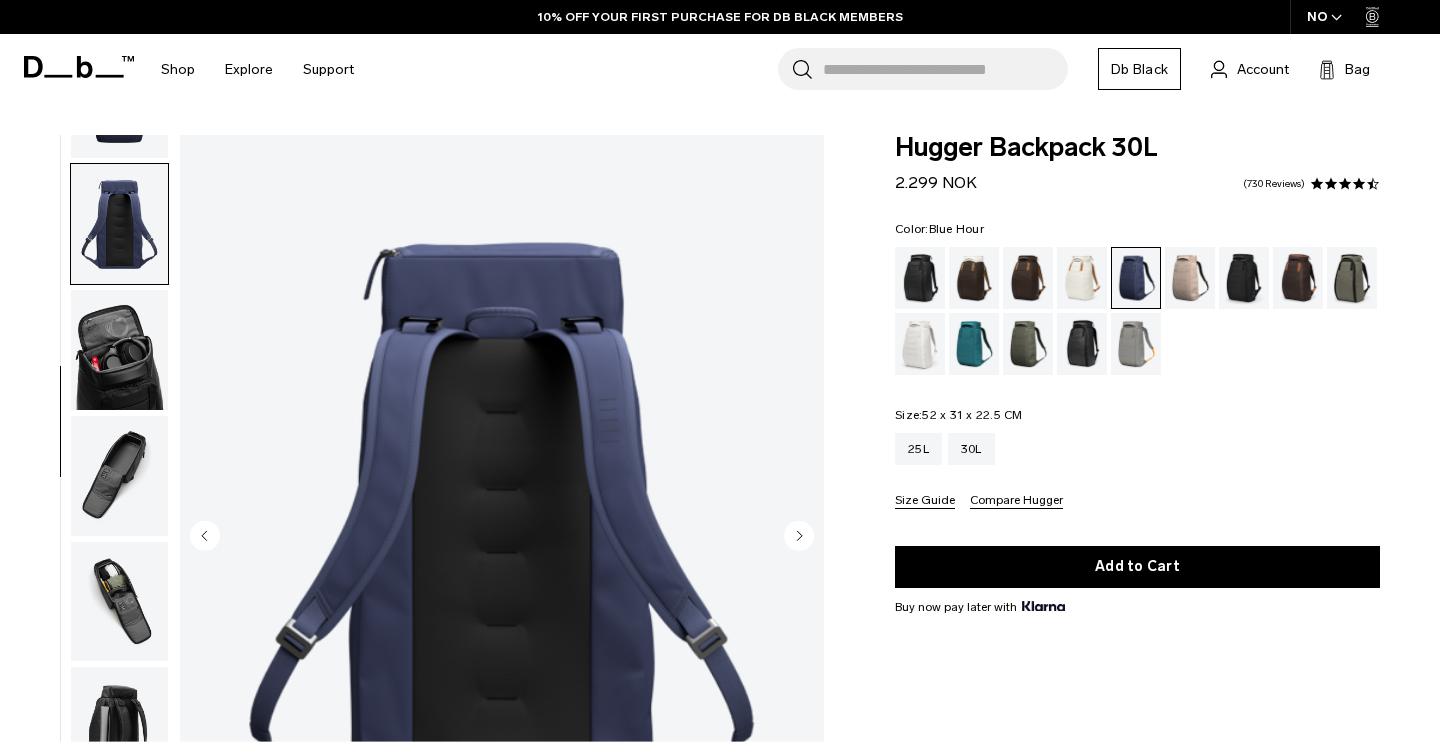 scroll, scrollTop: 382, scrollLeft: 0, axis: vertical 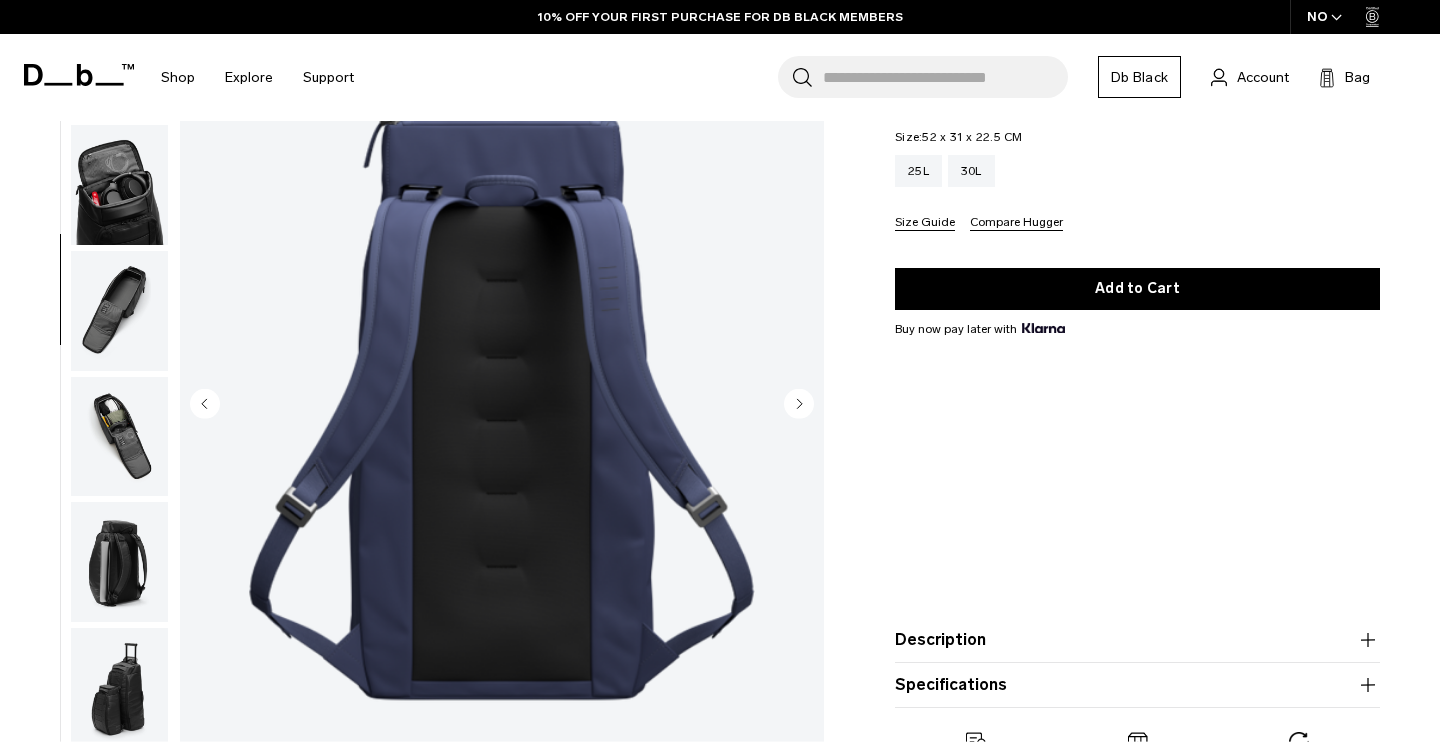 click at bounding box center (119, 311) 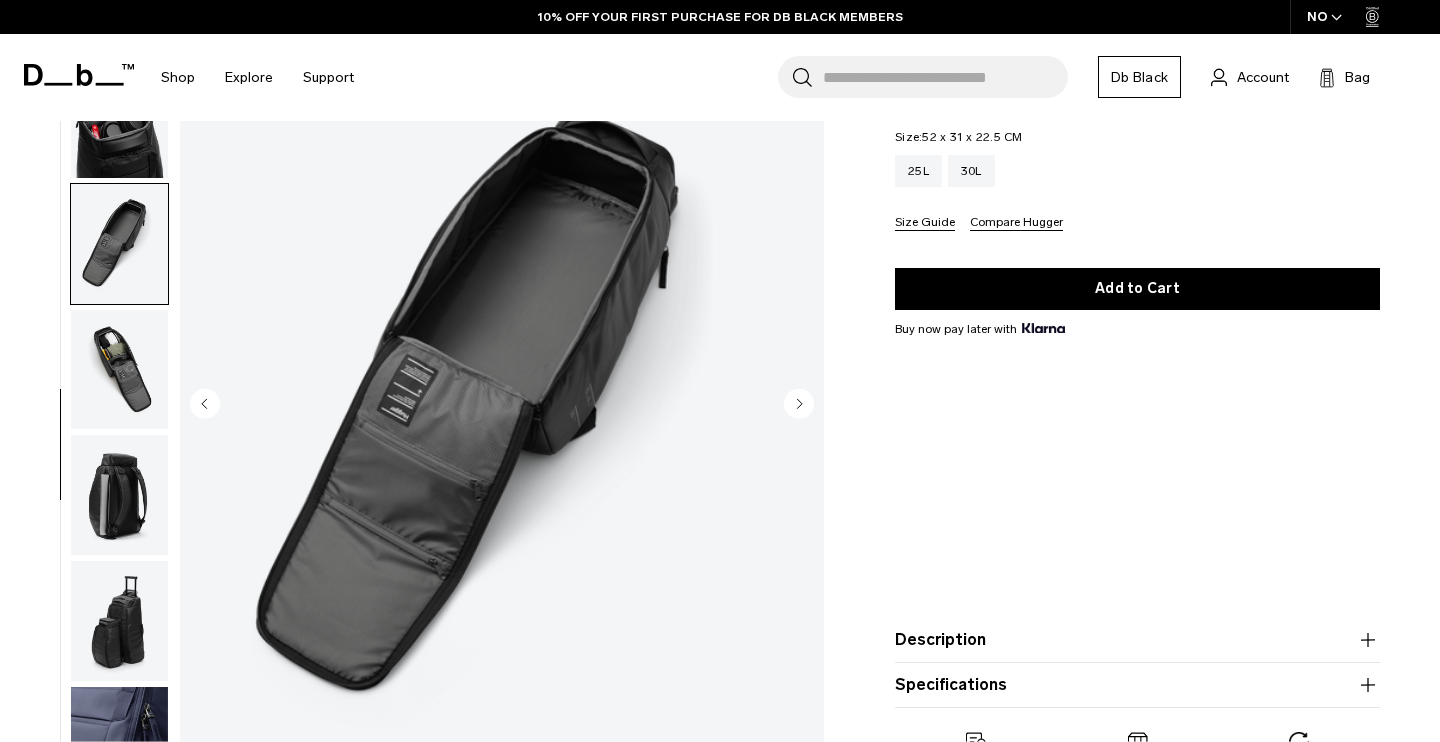 click at bounding box center [119, 495] 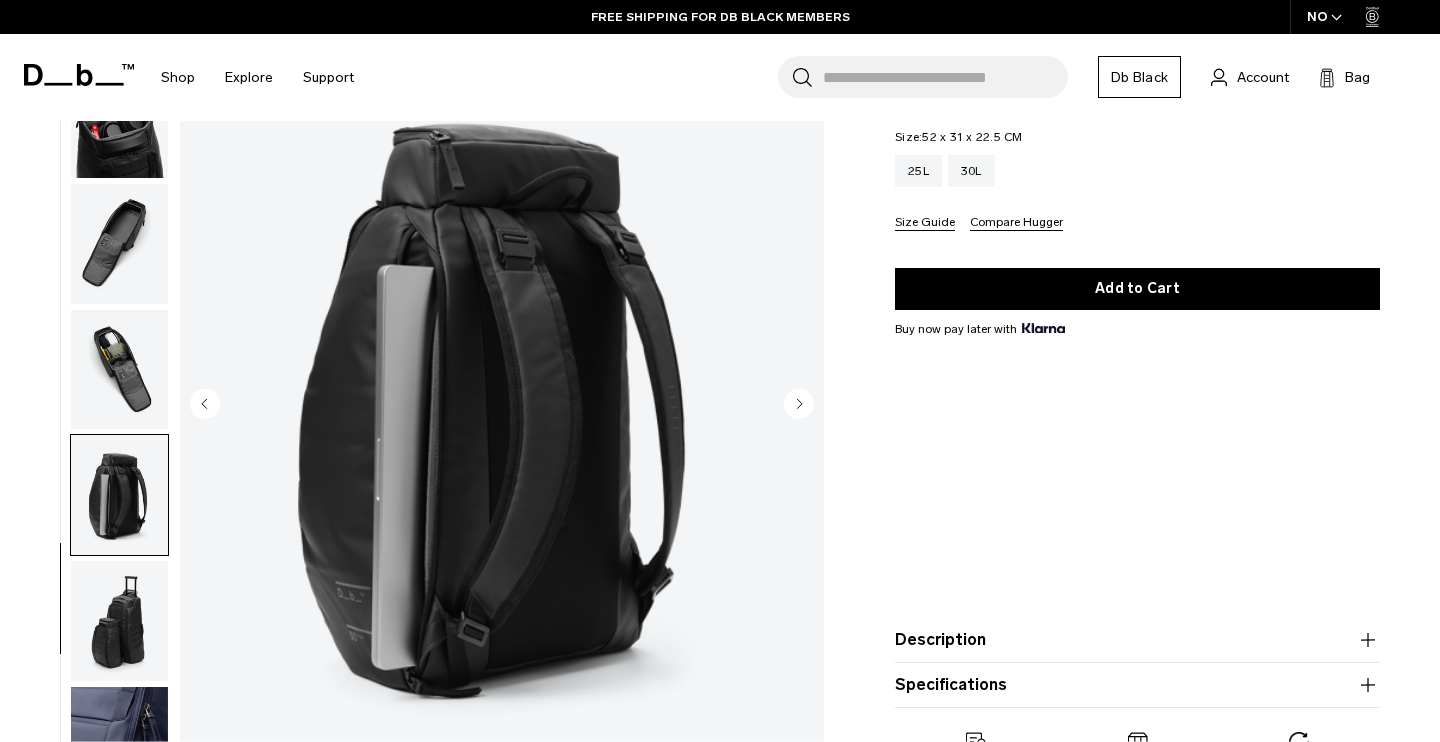 click at bounding box center [119, 621] 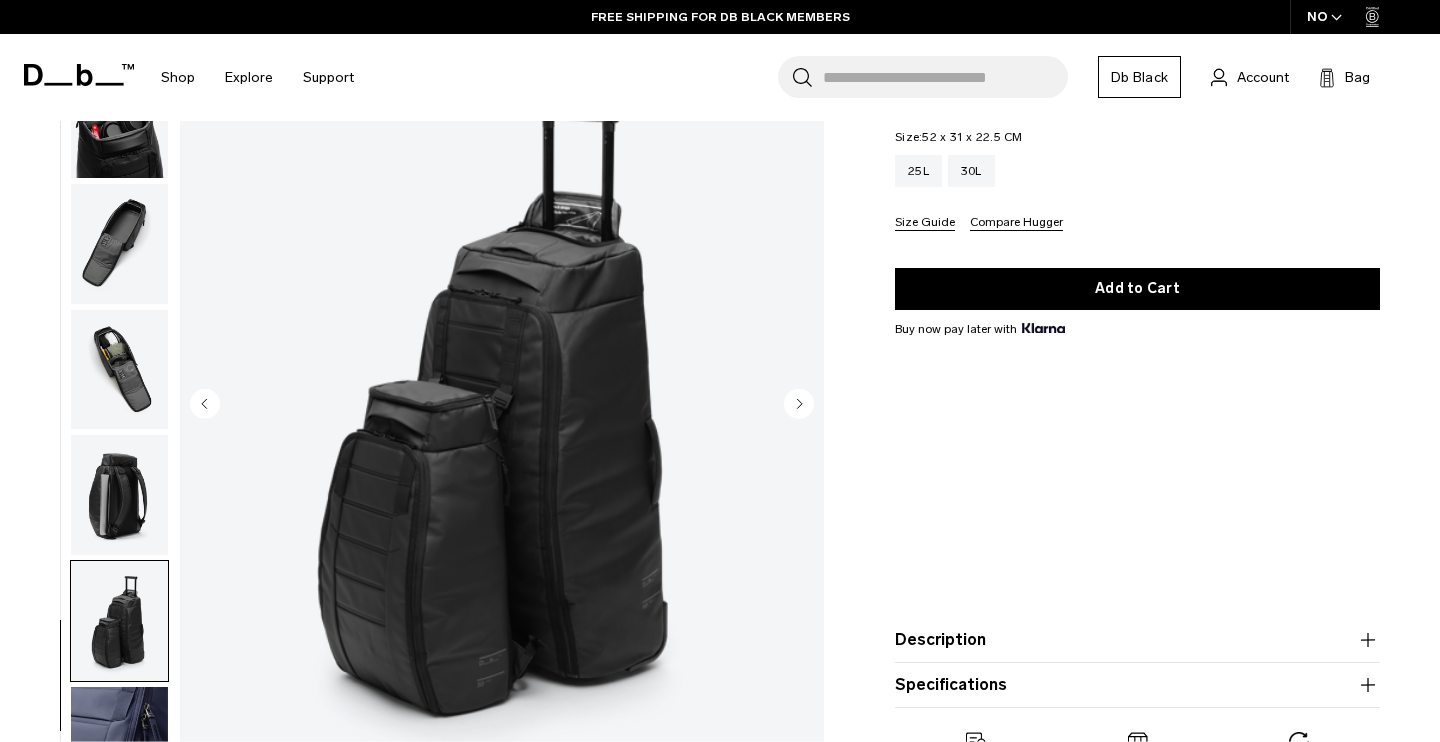 scroll, scrollTop: 468, scrollLeft: 0, axis: vertical 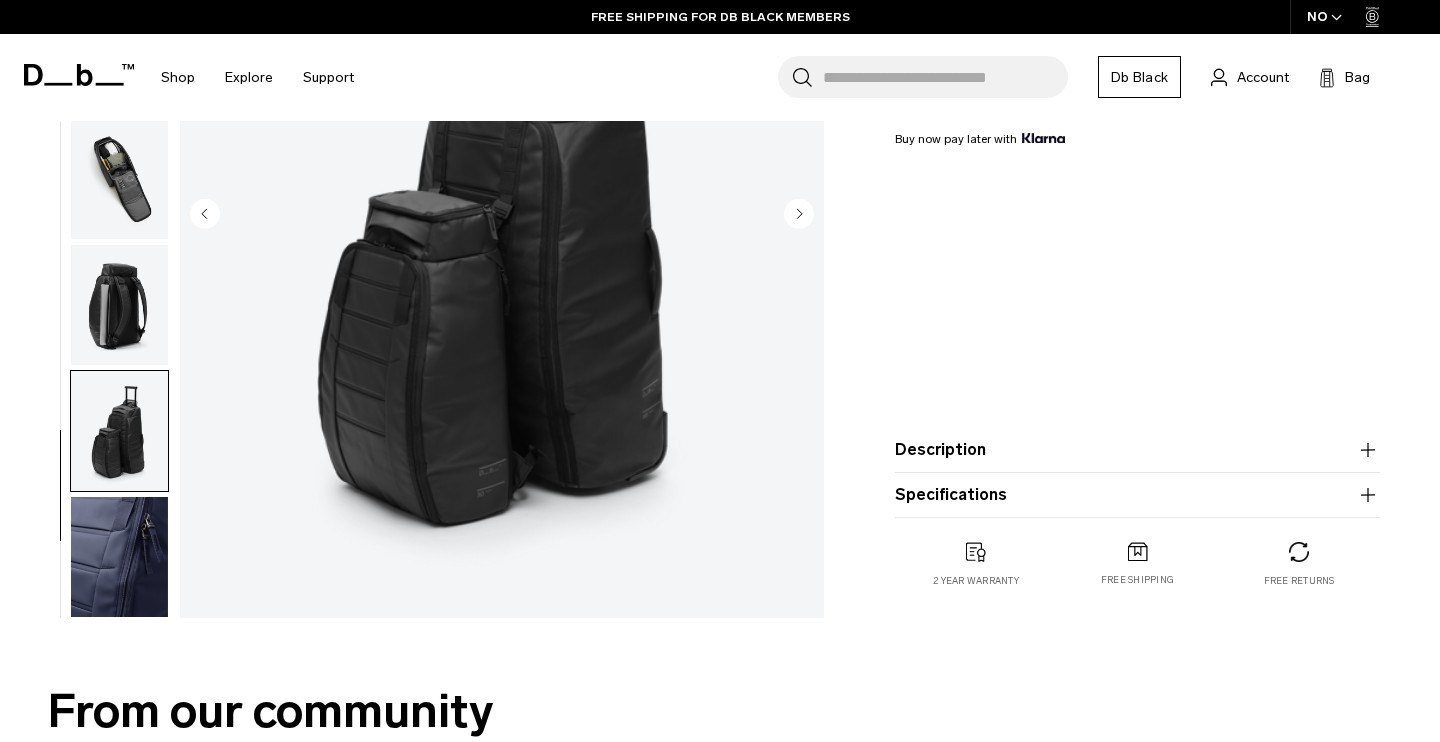 click at bounding box center [119, 557] 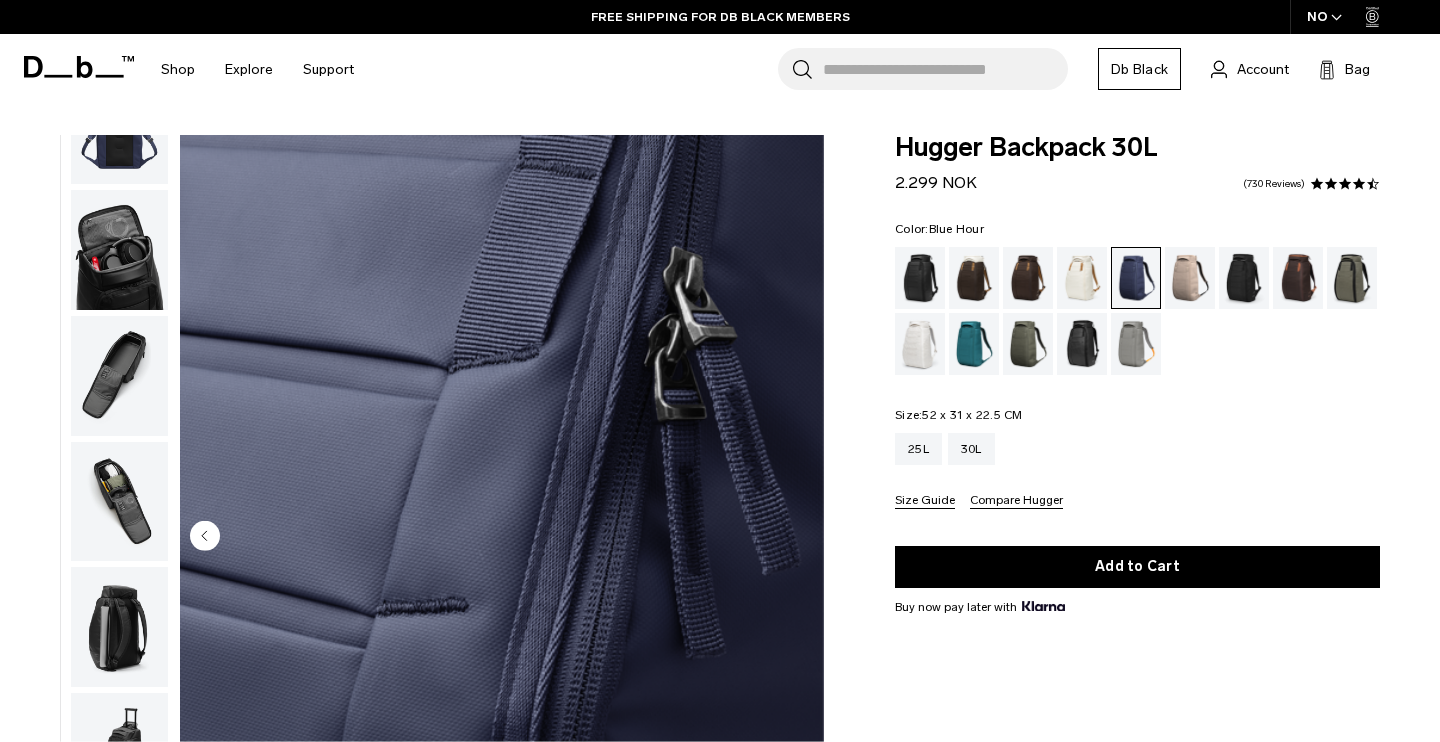 scroll, scrollTop: -1, scrollLeft: 0, axis: vertical 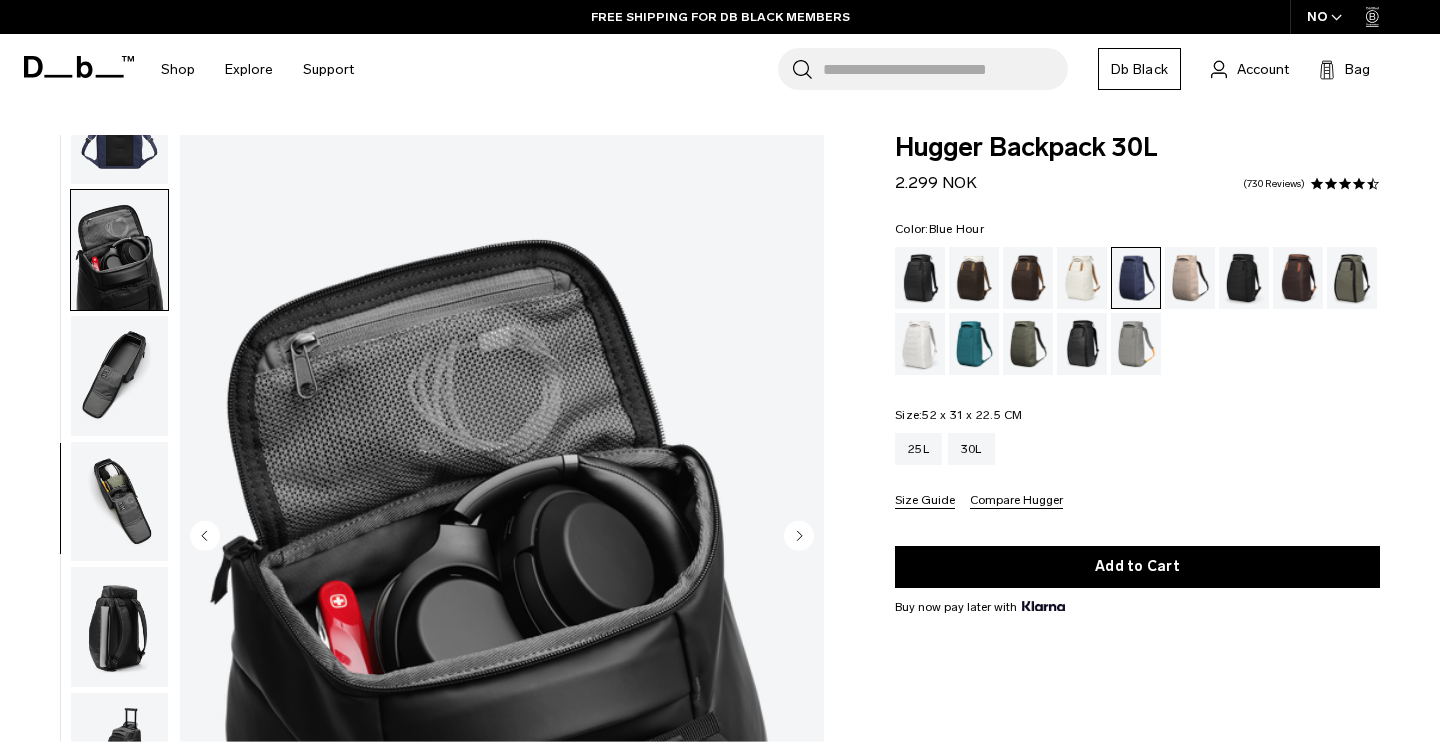 click at bounding box center [119, 124] 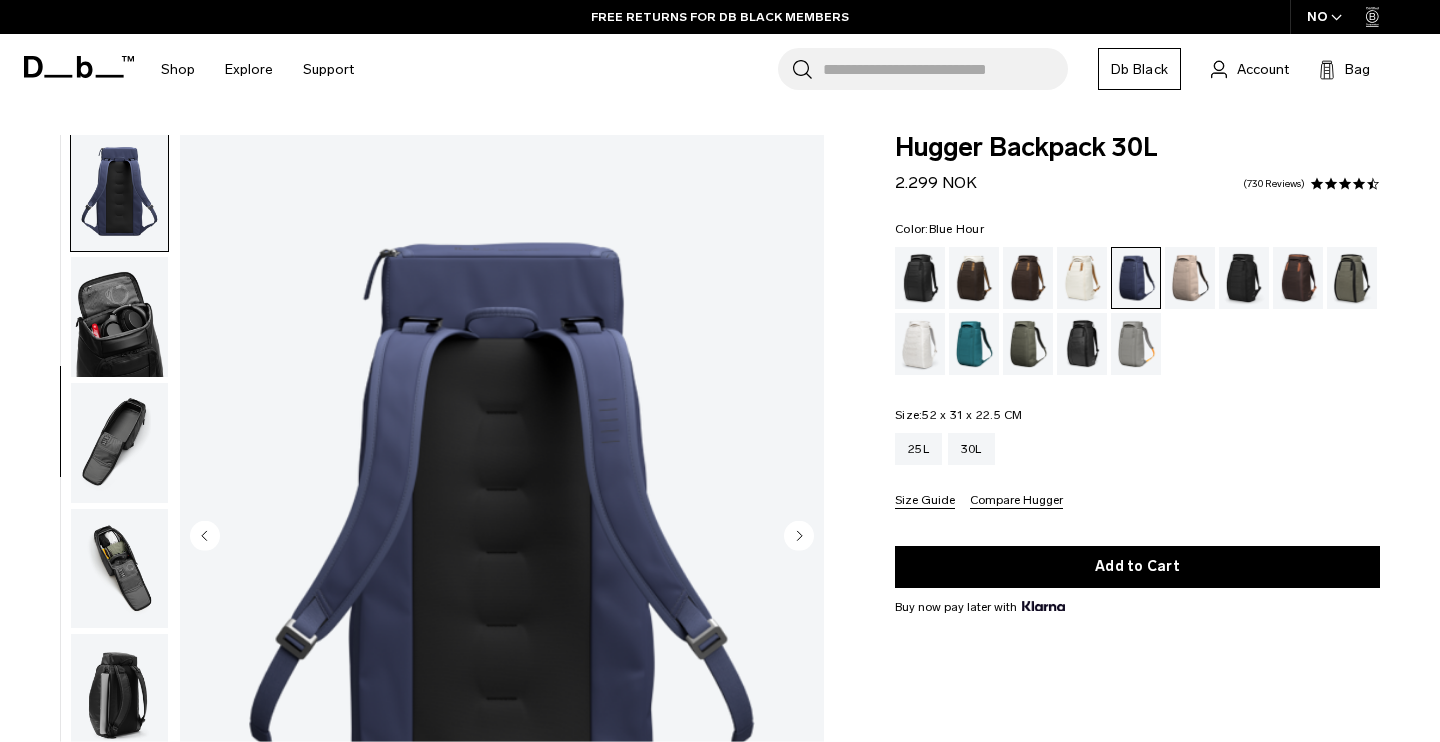click at bounding box center (119, 317) 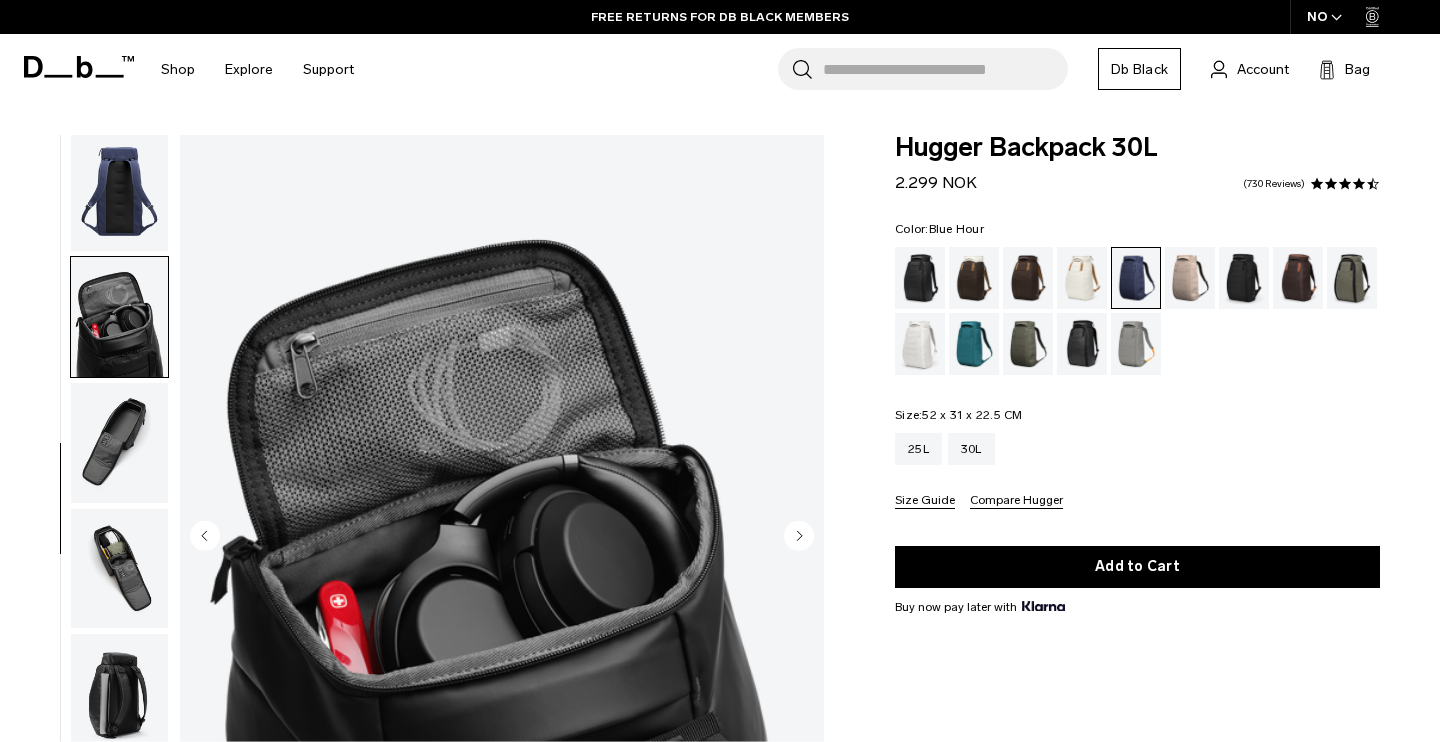 scroll, scrollTop: 464, scrollLeft: 0, axis: vertical 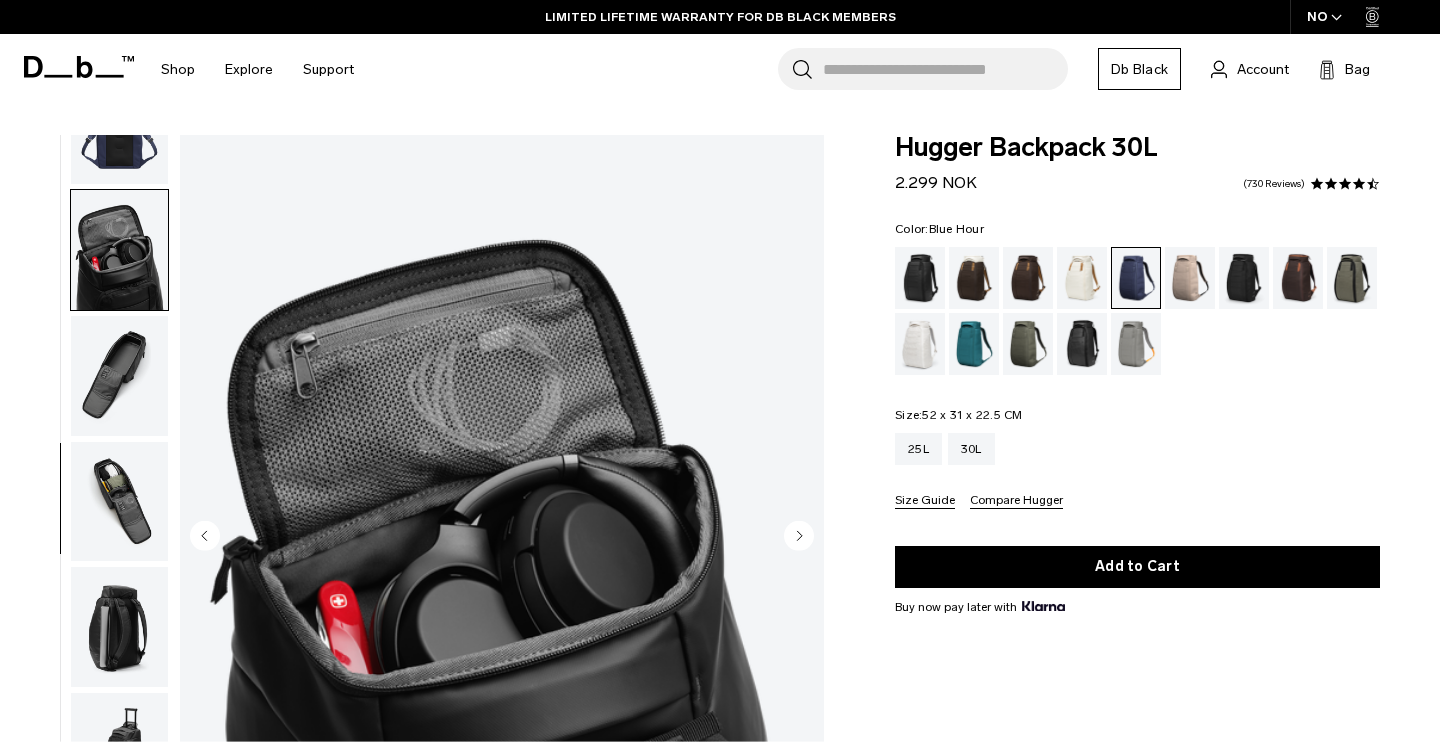 click at bounding box center (119, 124) 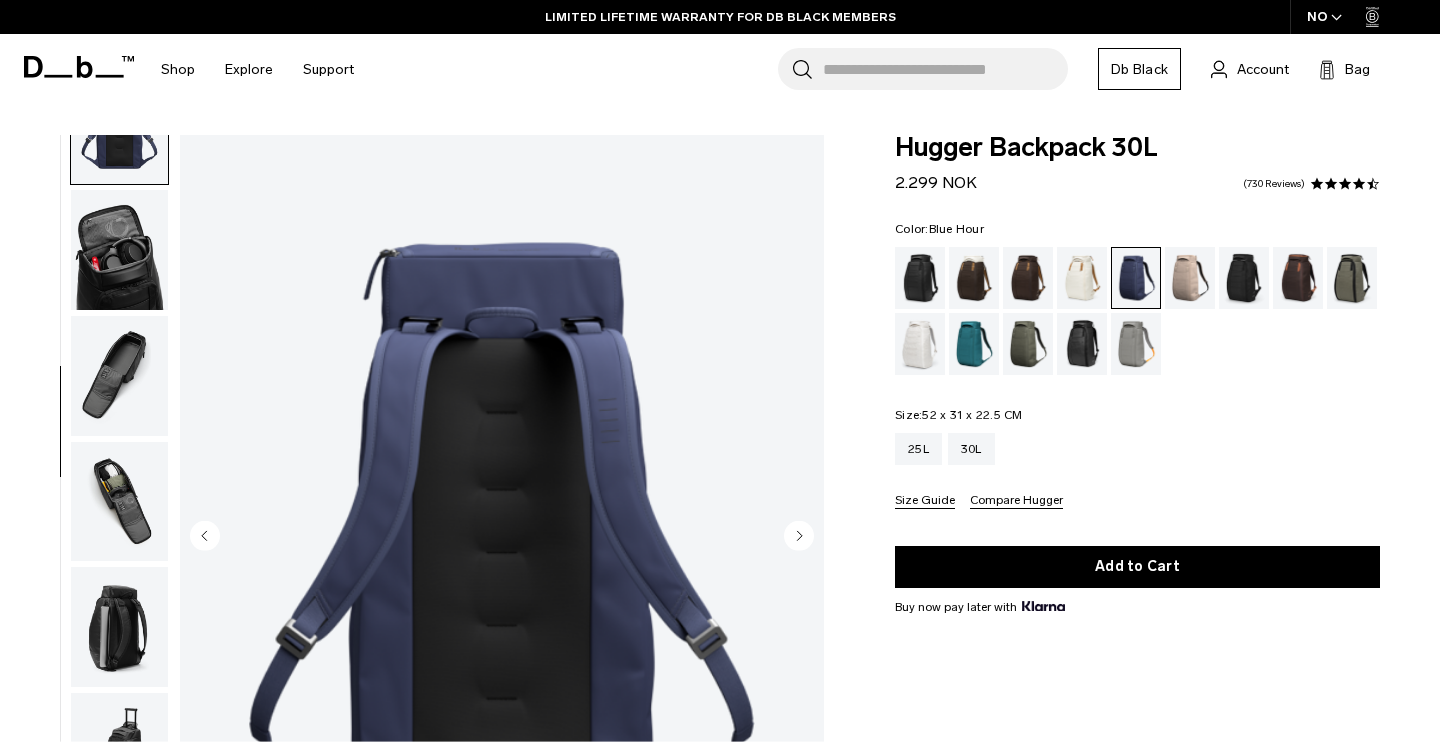 scroll, scrollTop: 382, scrollLeft: 0, axis: vertical 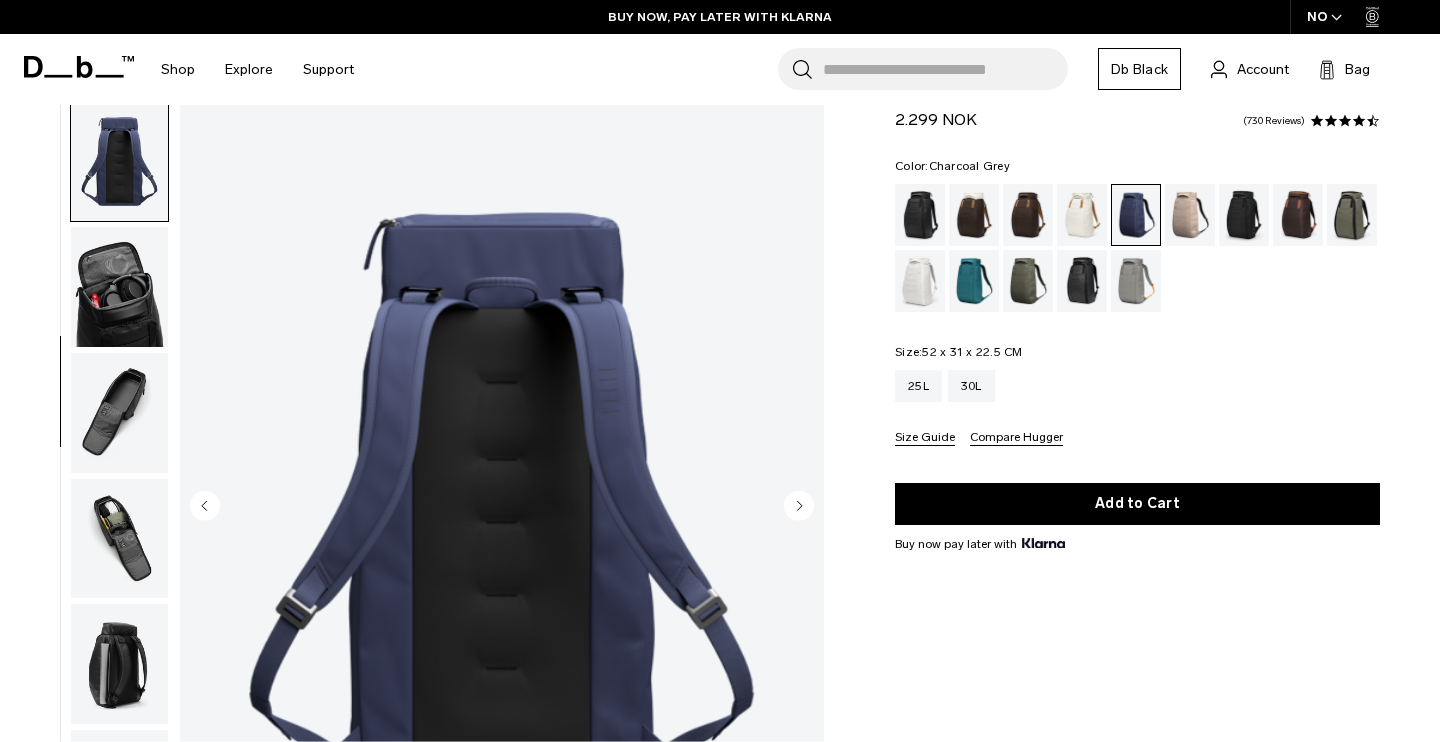 click at bounding box center [1244, 215] 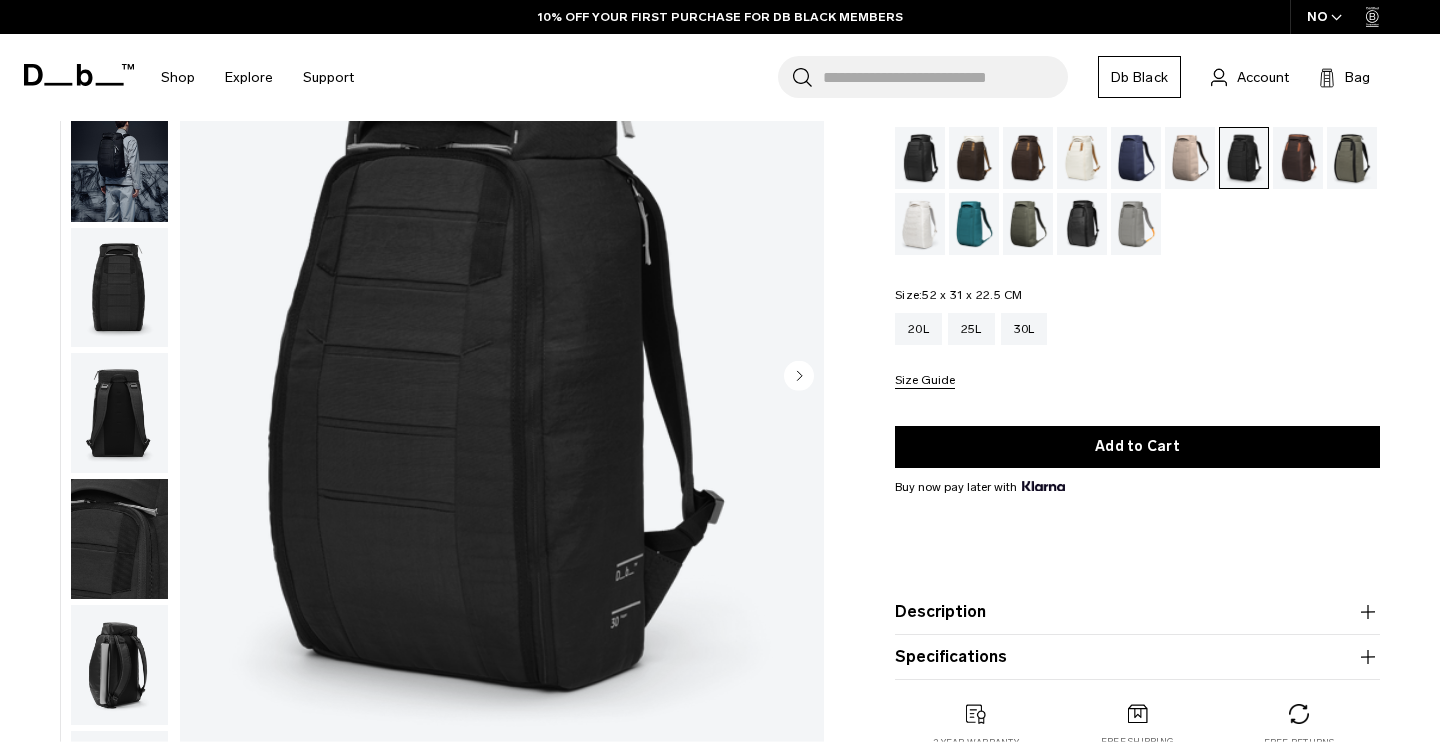 scroll, scrollTop: 160, scrollLeft: 0, axis: vertical 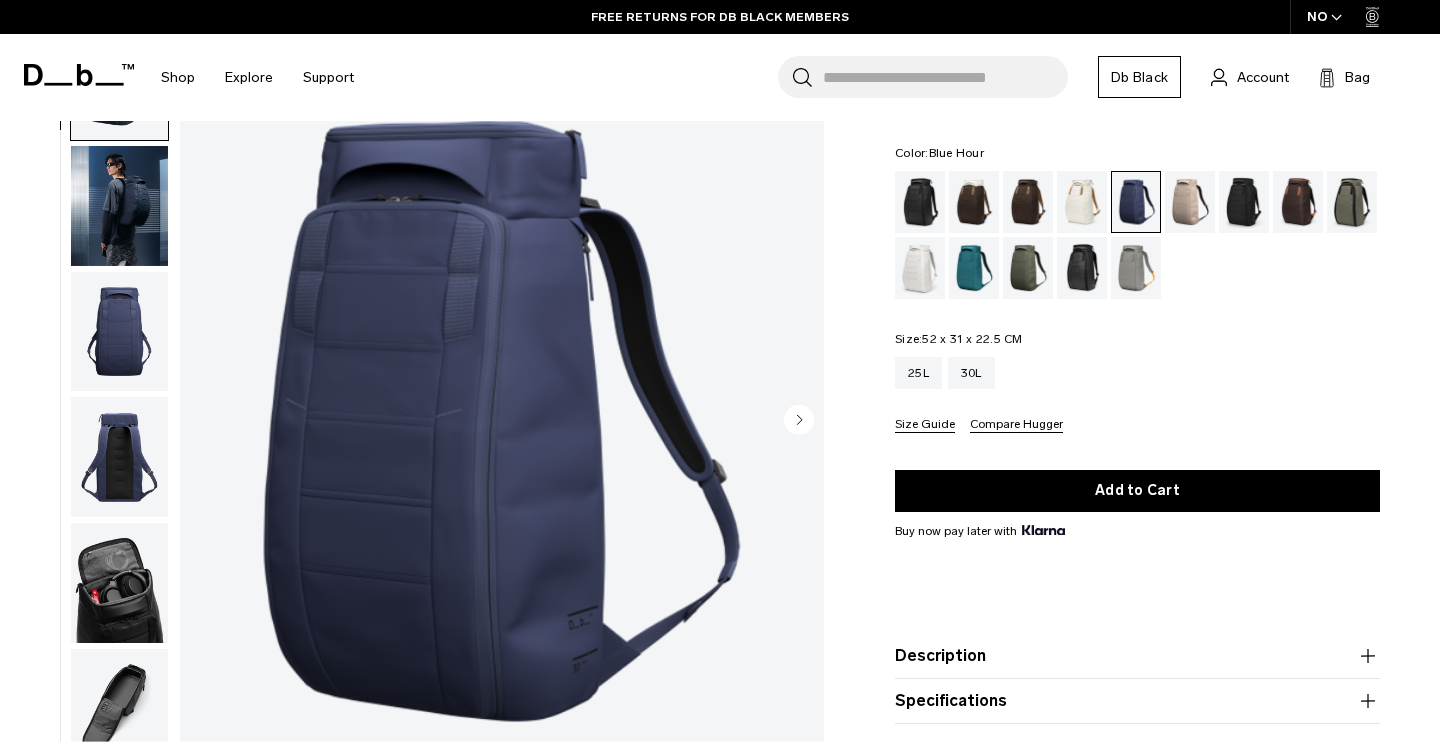 click at bounding box center (119, 457) 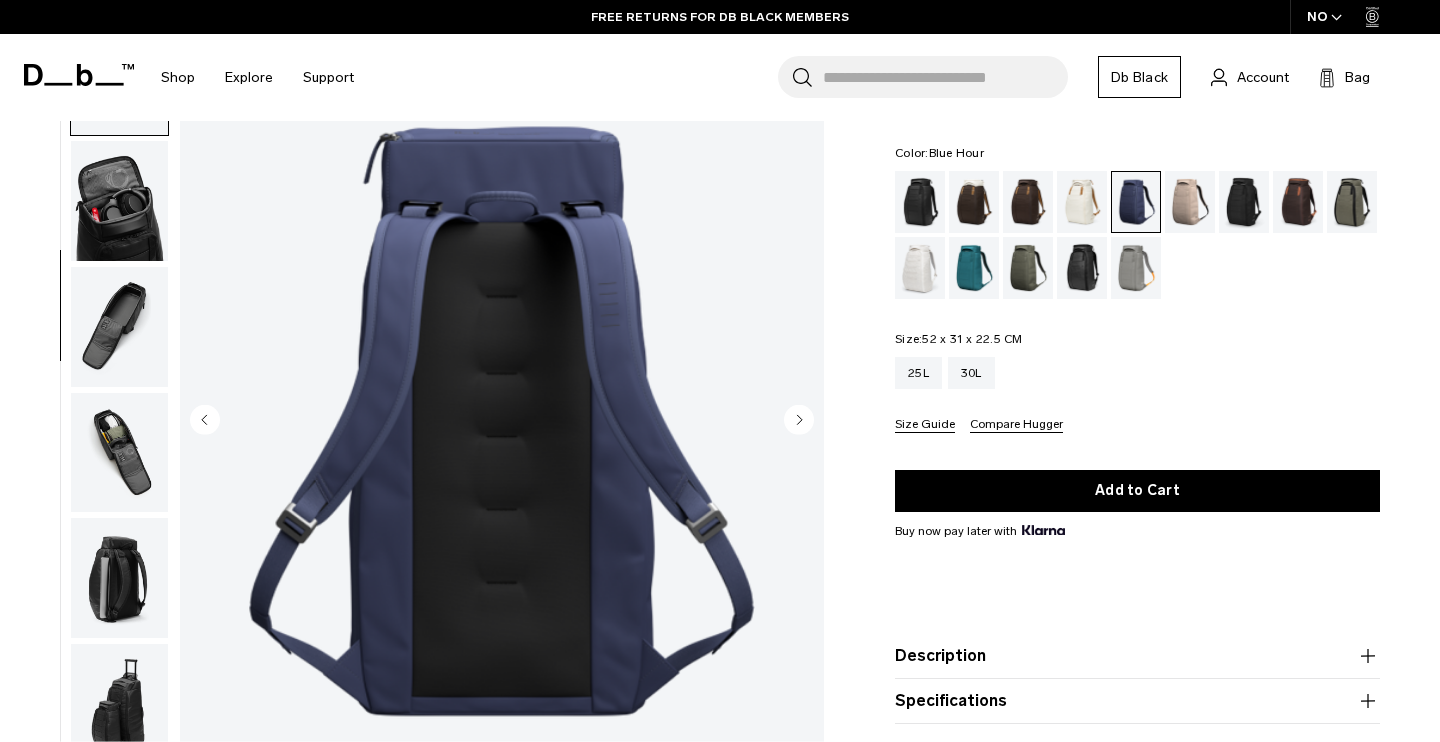 click at bounding box center (119, 453) 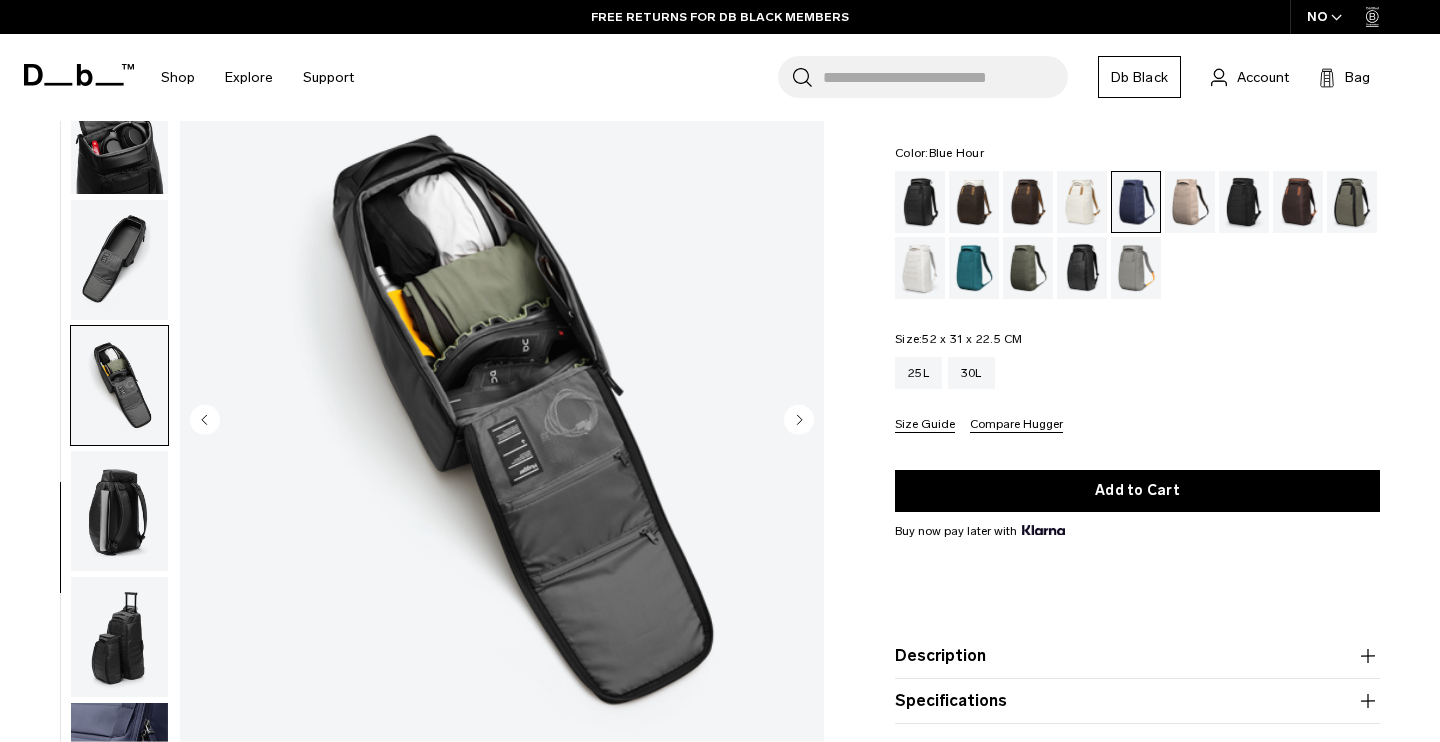click at bounding box center [119, 511] 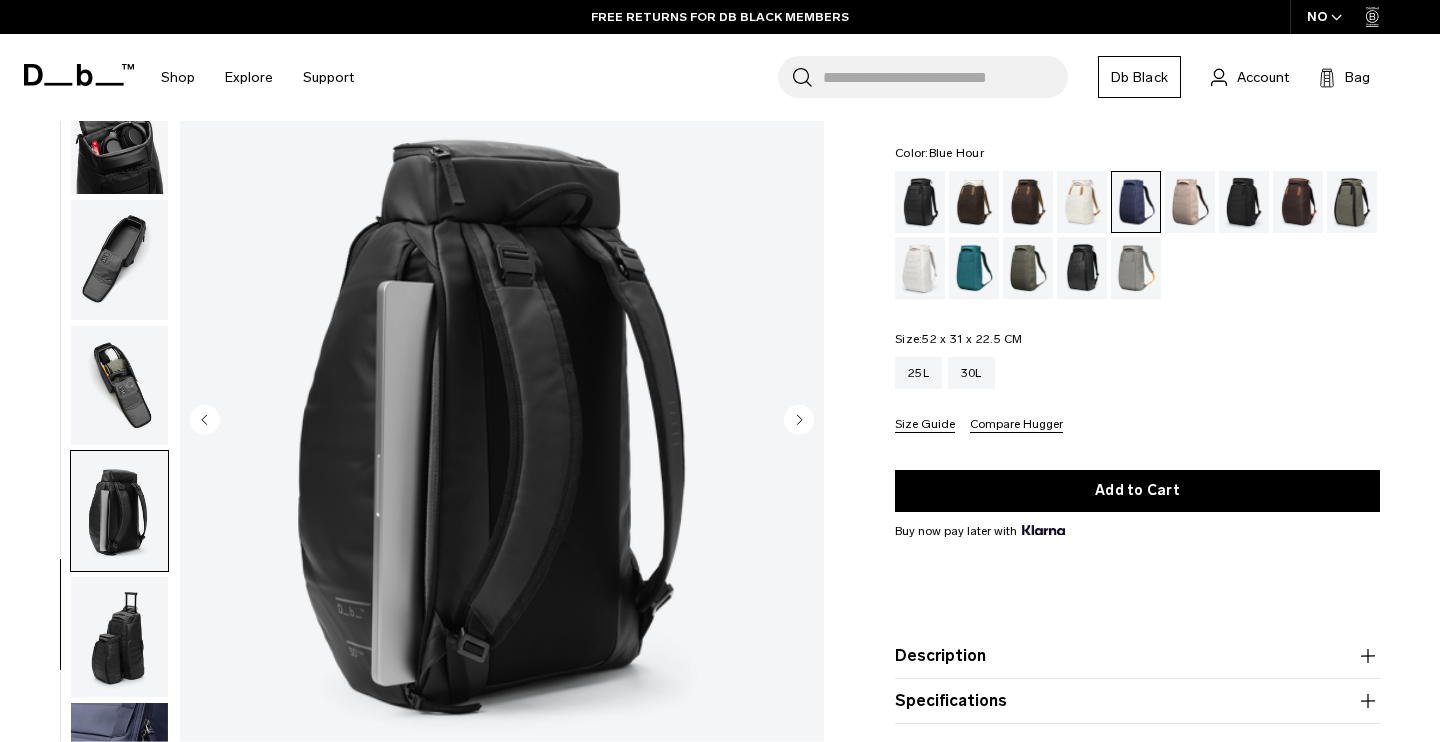 click at bounding box center [119, 637] 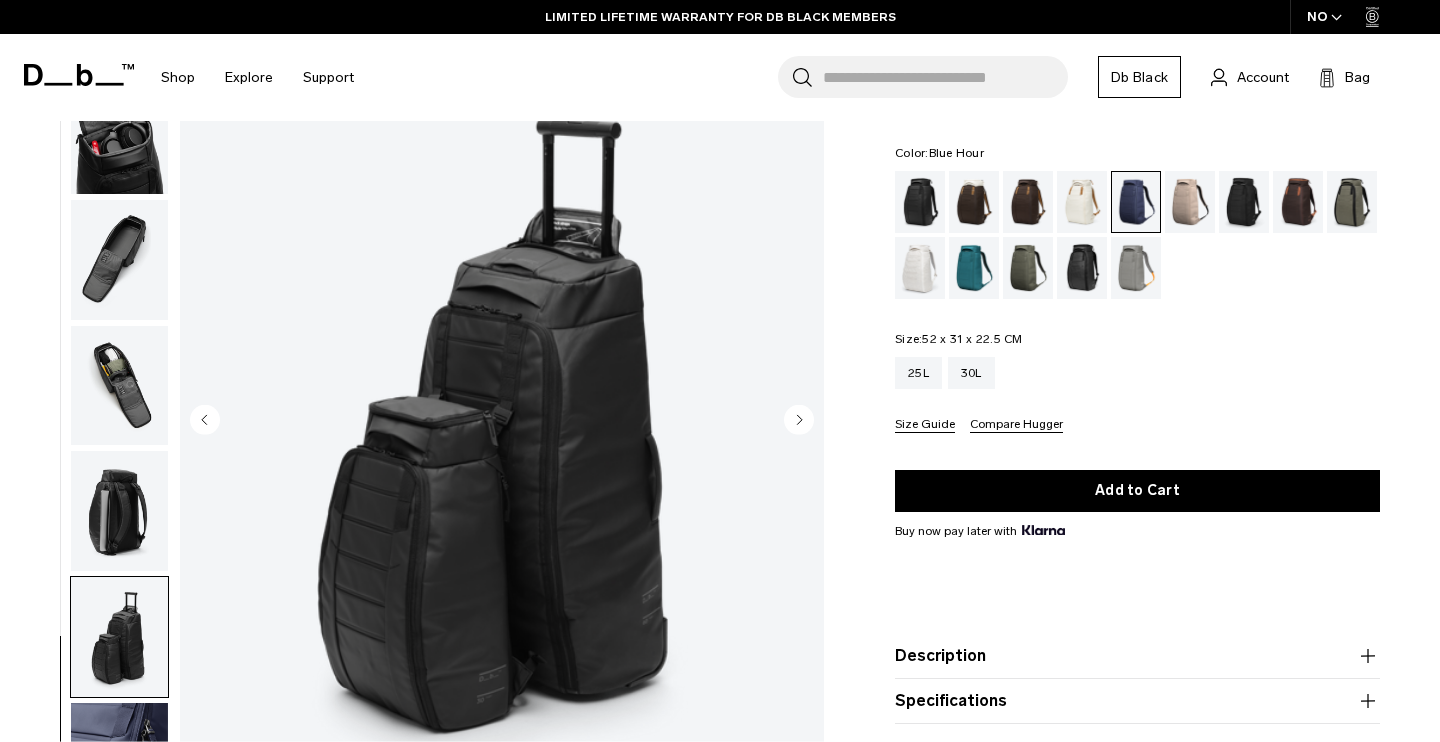 scroll, scrollTop: 409, scrollLeft: 0, axis: vertical 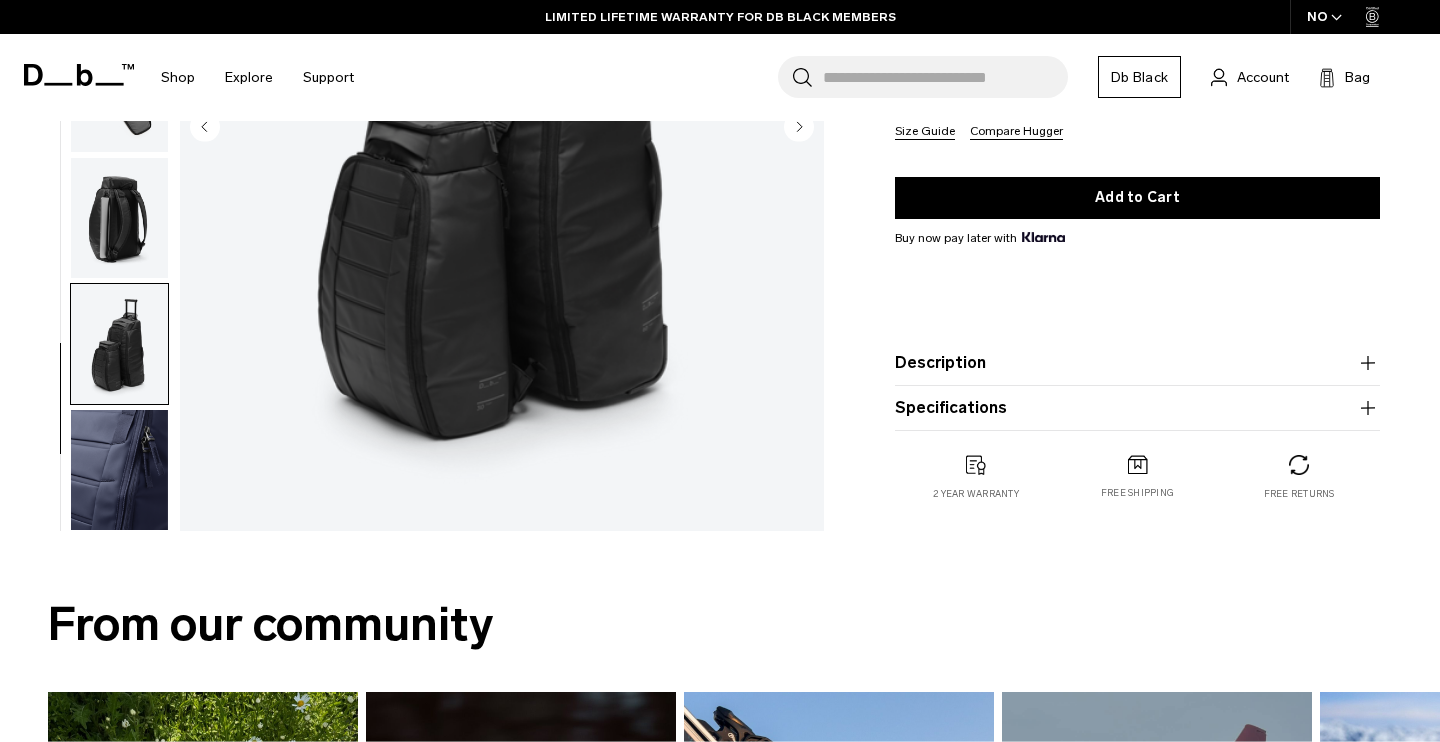 click at bounding box center (119, 470) 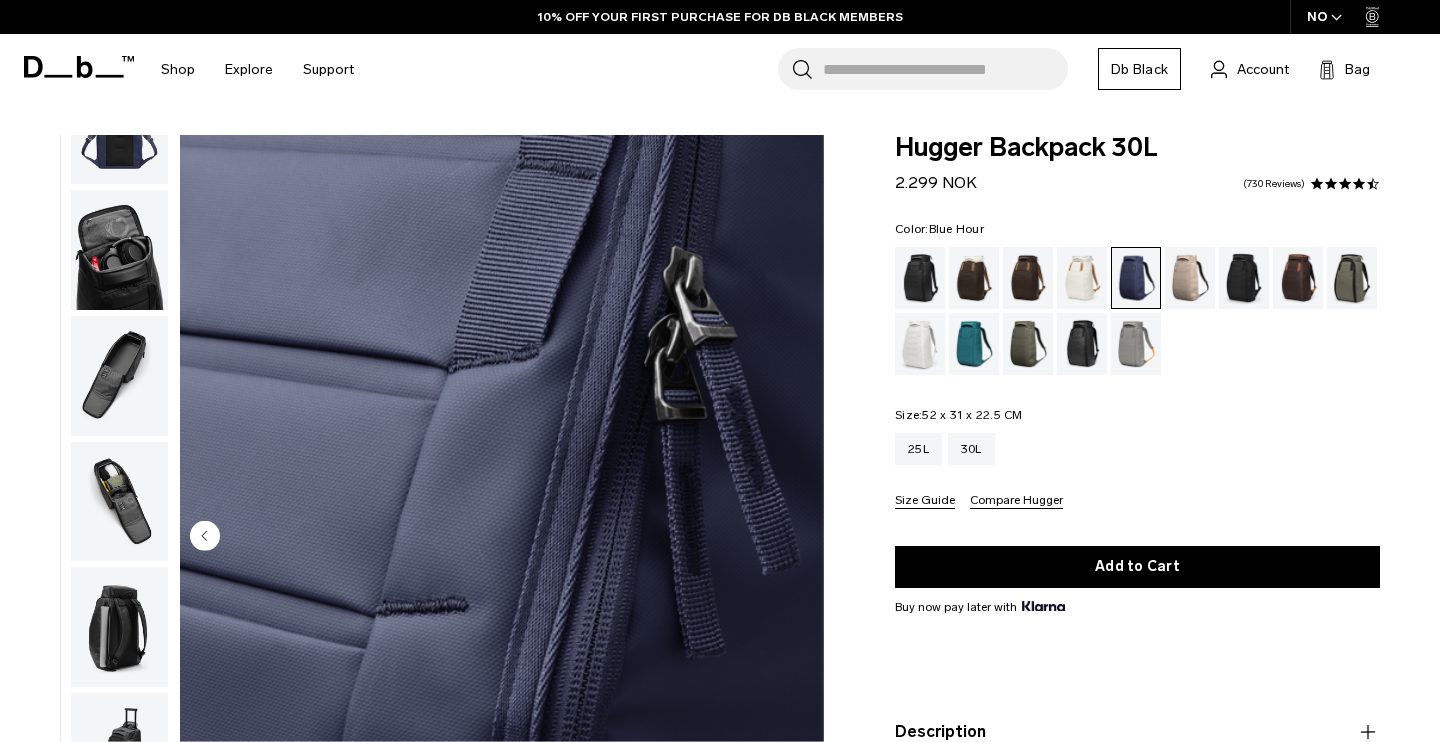 scroll, scrollTop: 0, scrollLeft: 0, axis: both 